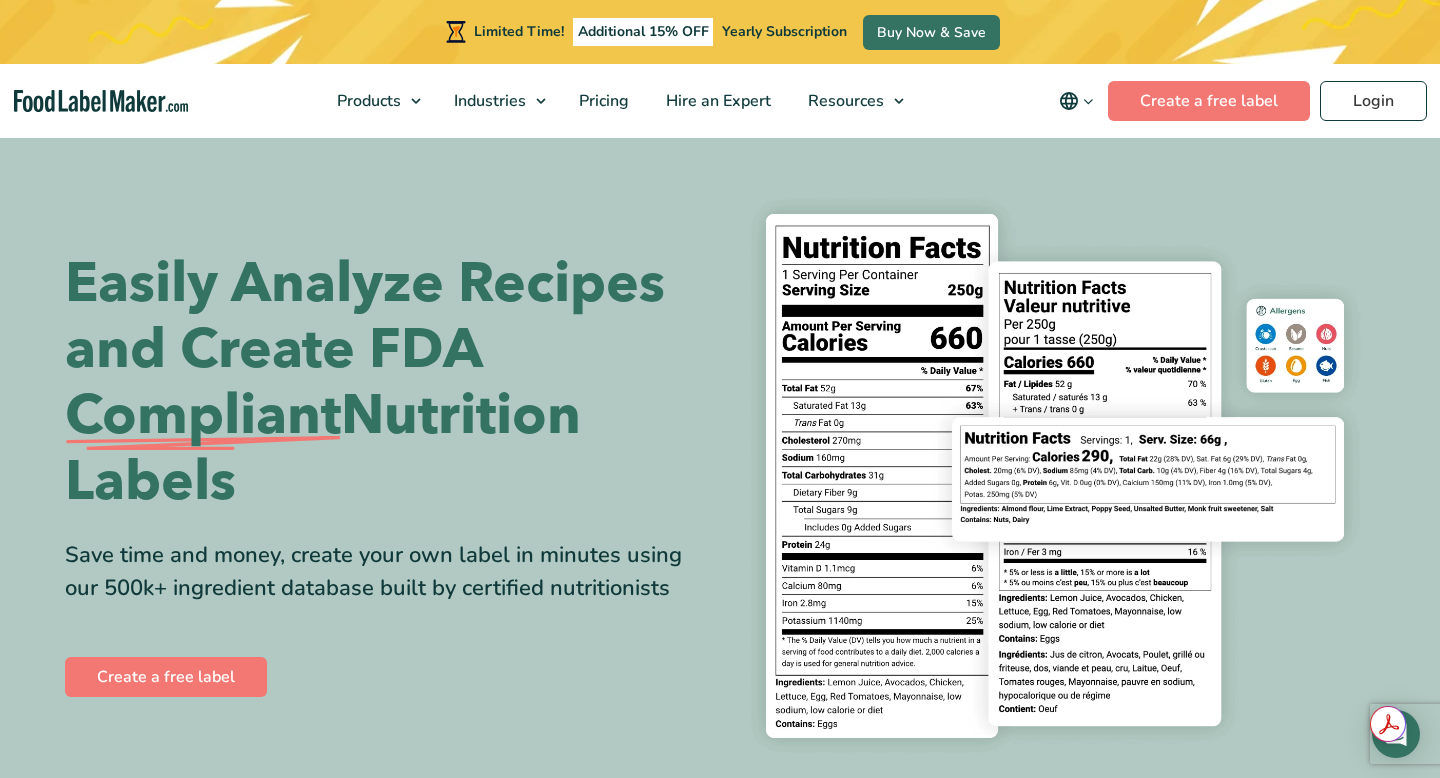 scroll, scrollTop: 0, scrollLeft: 0, axis: both 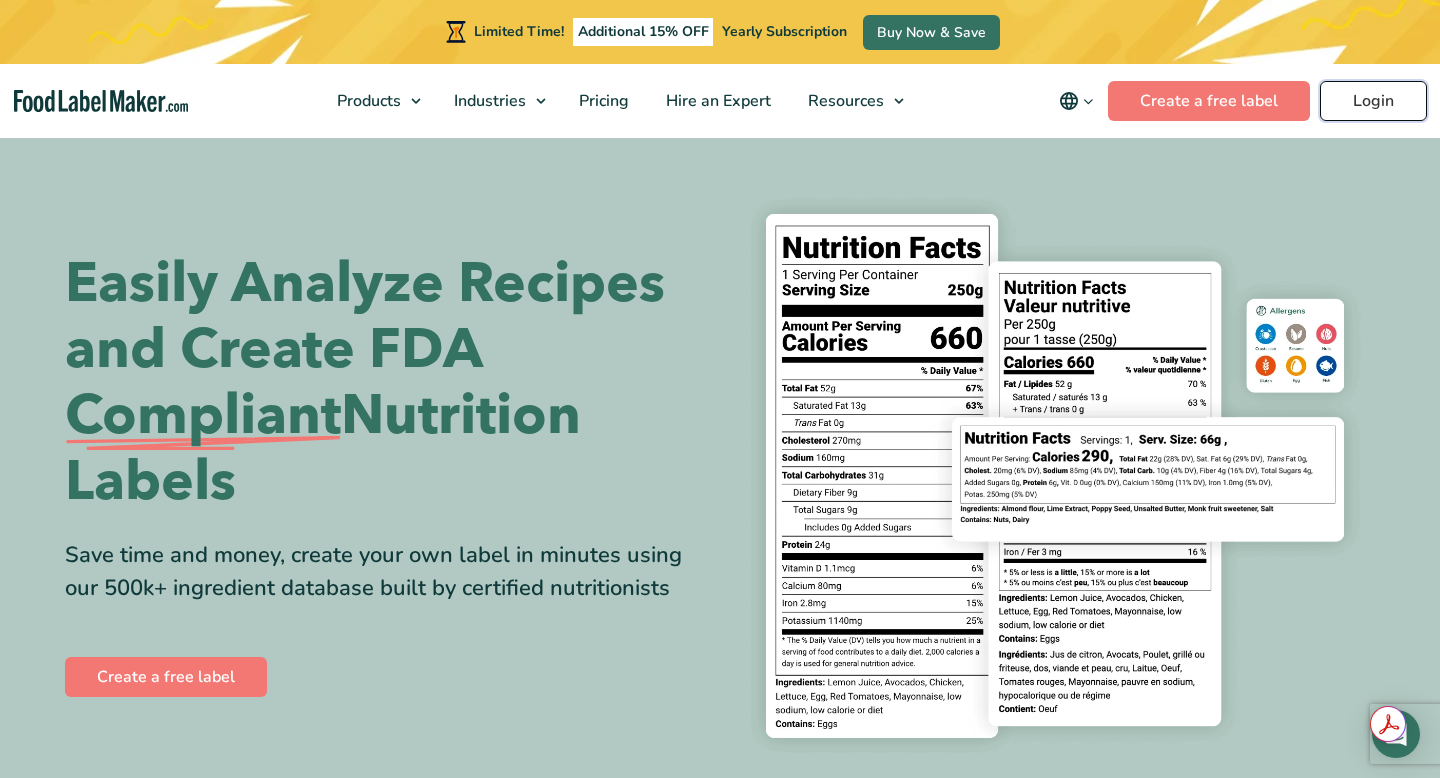click on "Login" at bounding box center (1373, 101) 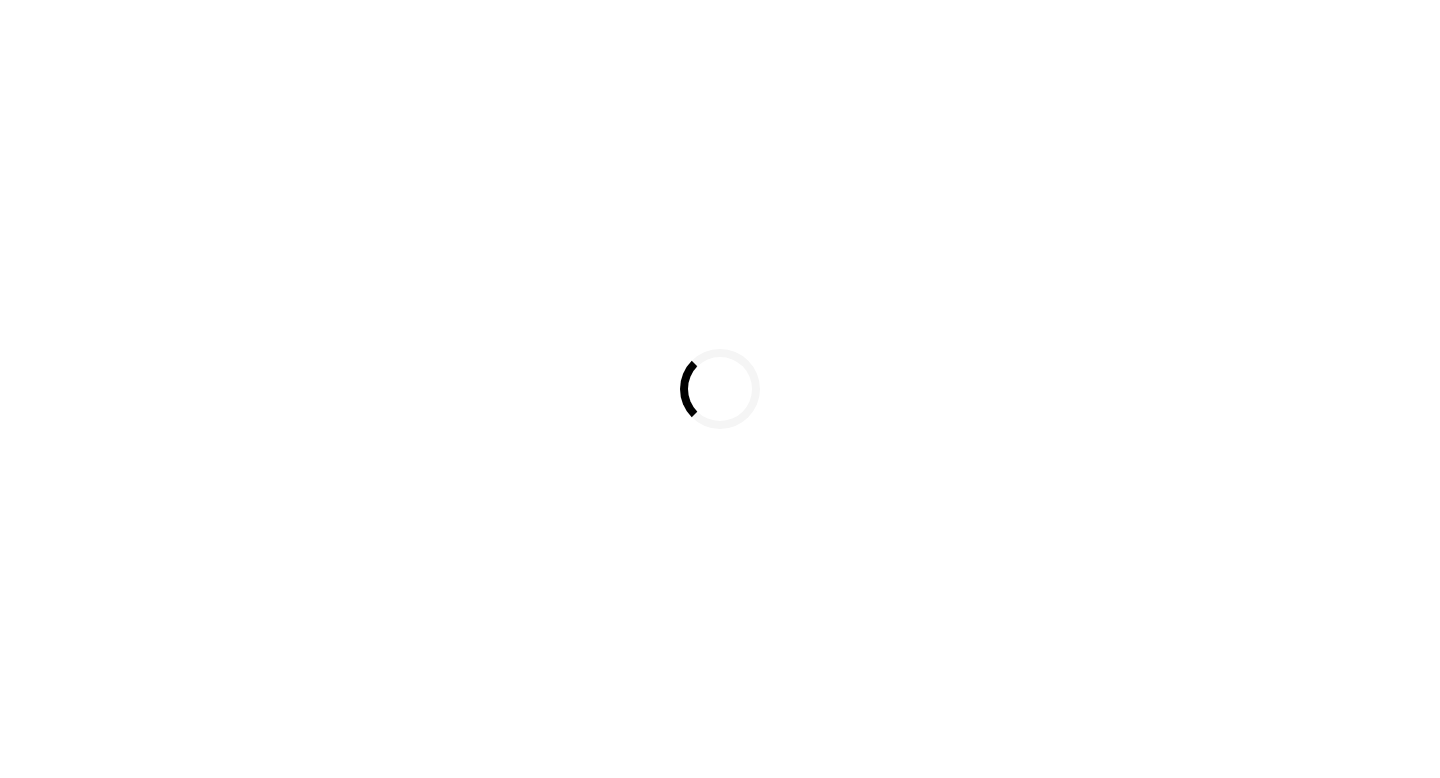scroll, scrollTop: 0, scrollLeft: 0, axis: both 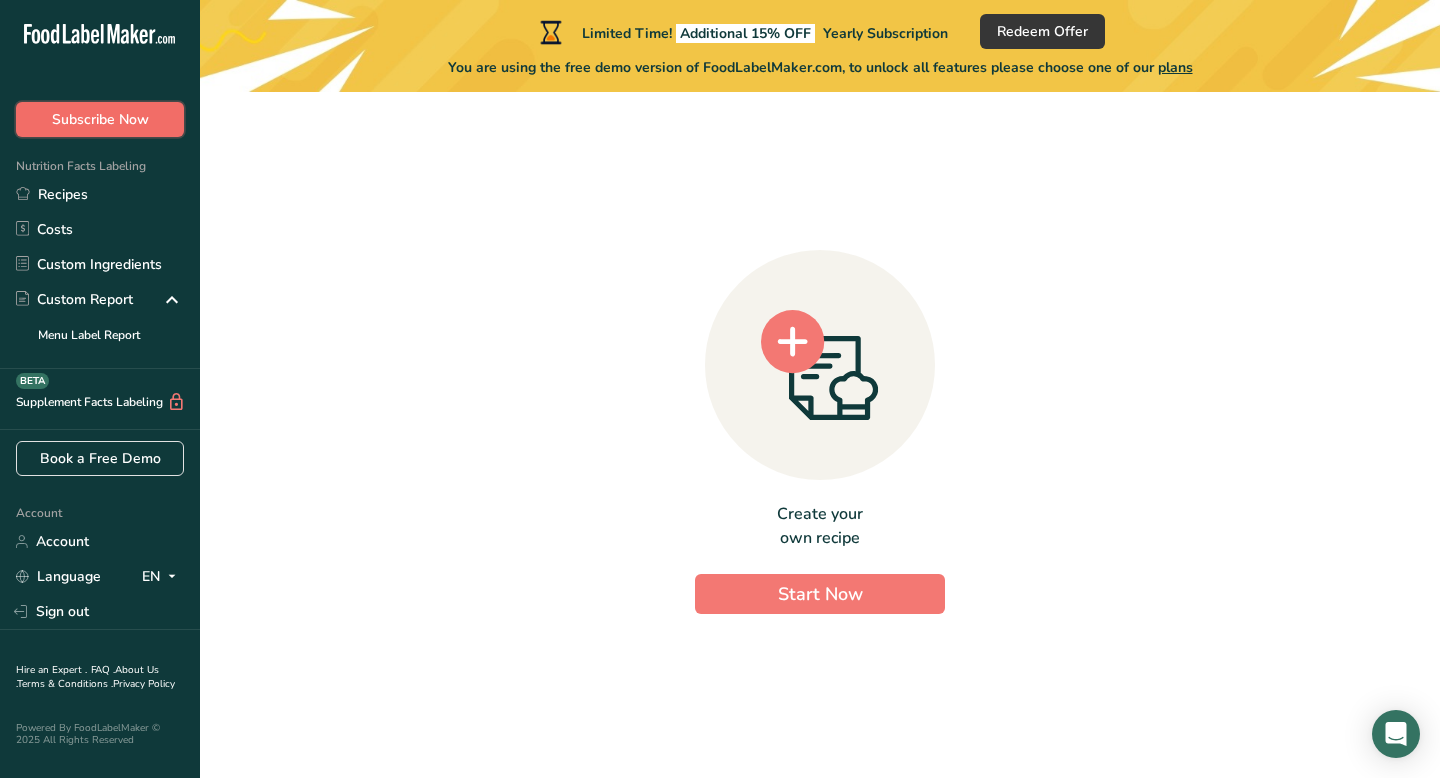 click on "Subscribe Now" at bounding box center (100, 119) 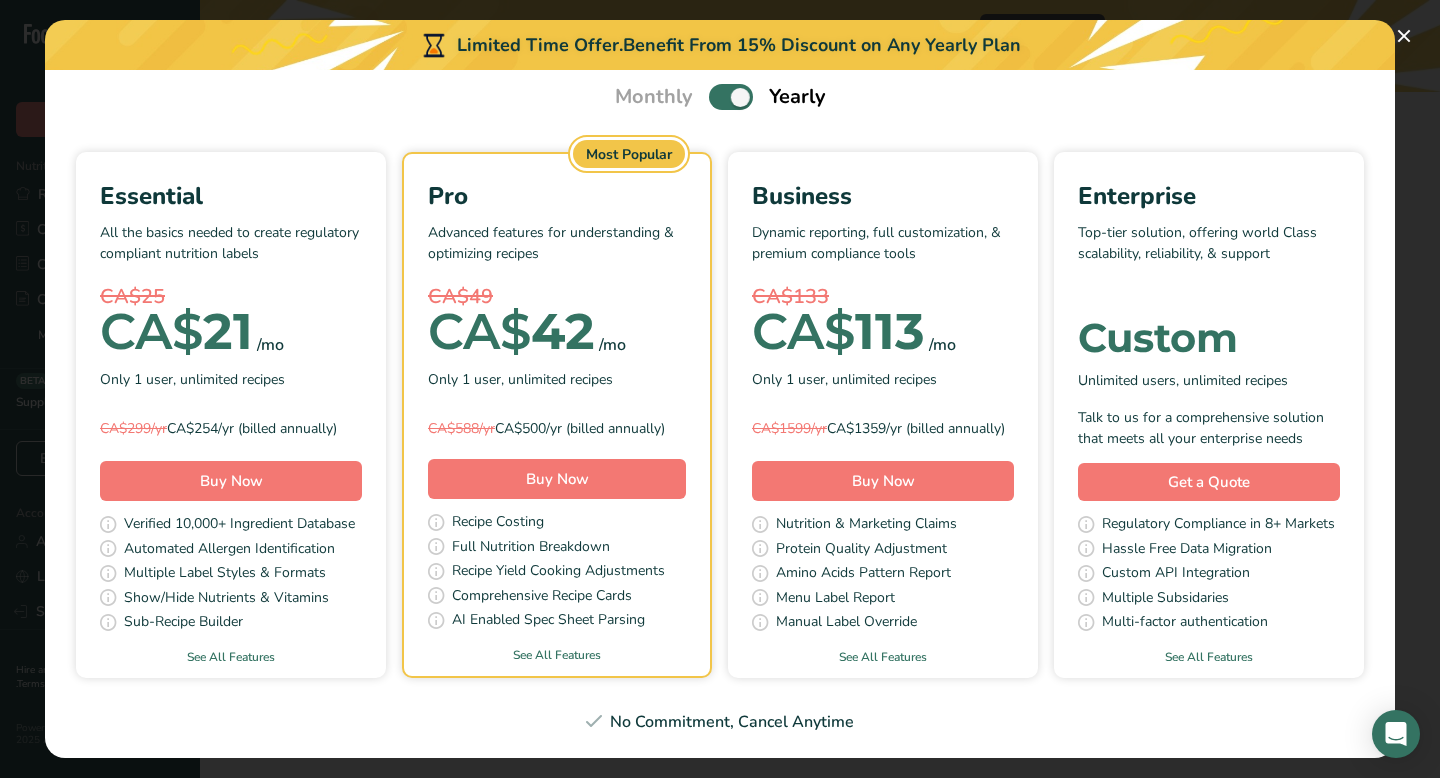 scroll, scrollTop: 94, scrollLeft: 0, axis: vertical 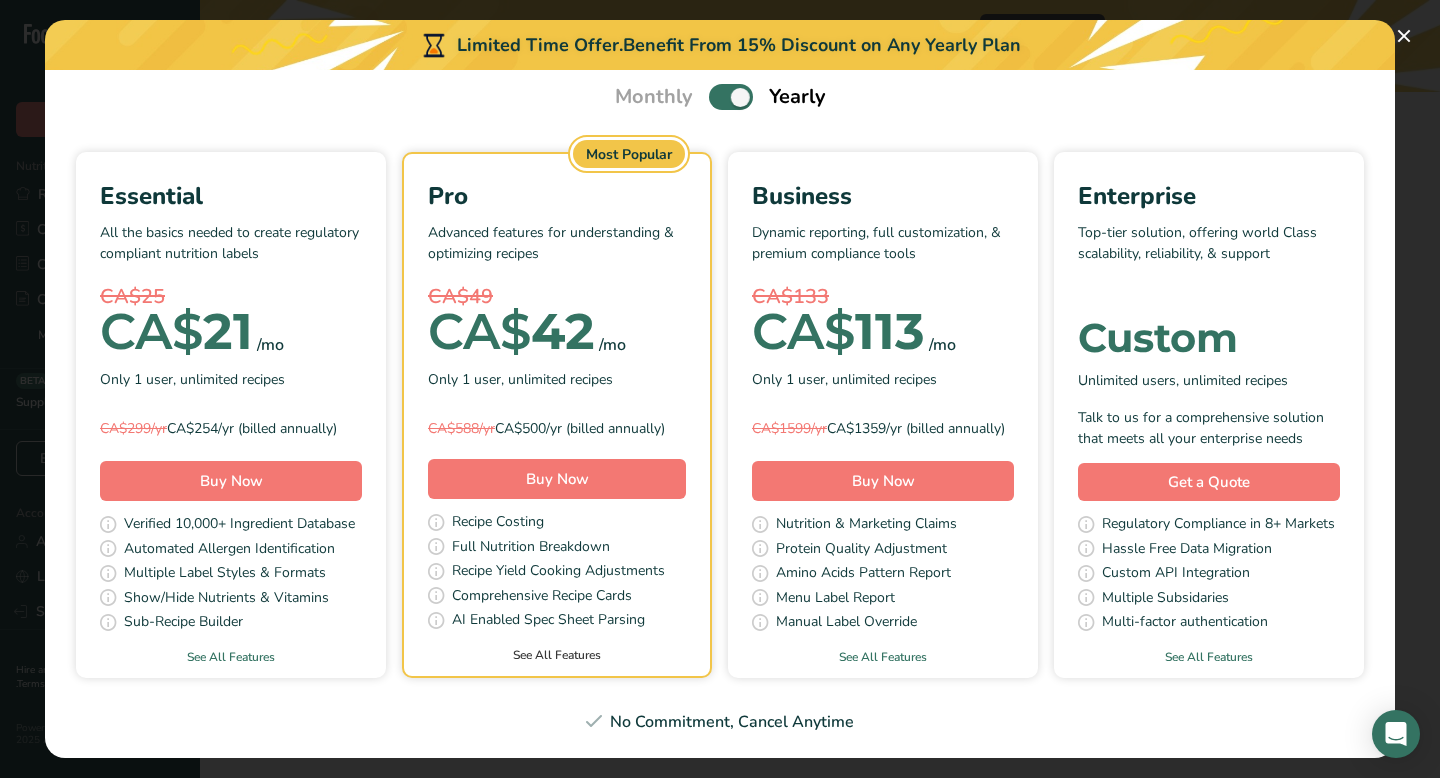 click on "See All Features" at bounding box center [557, 655] 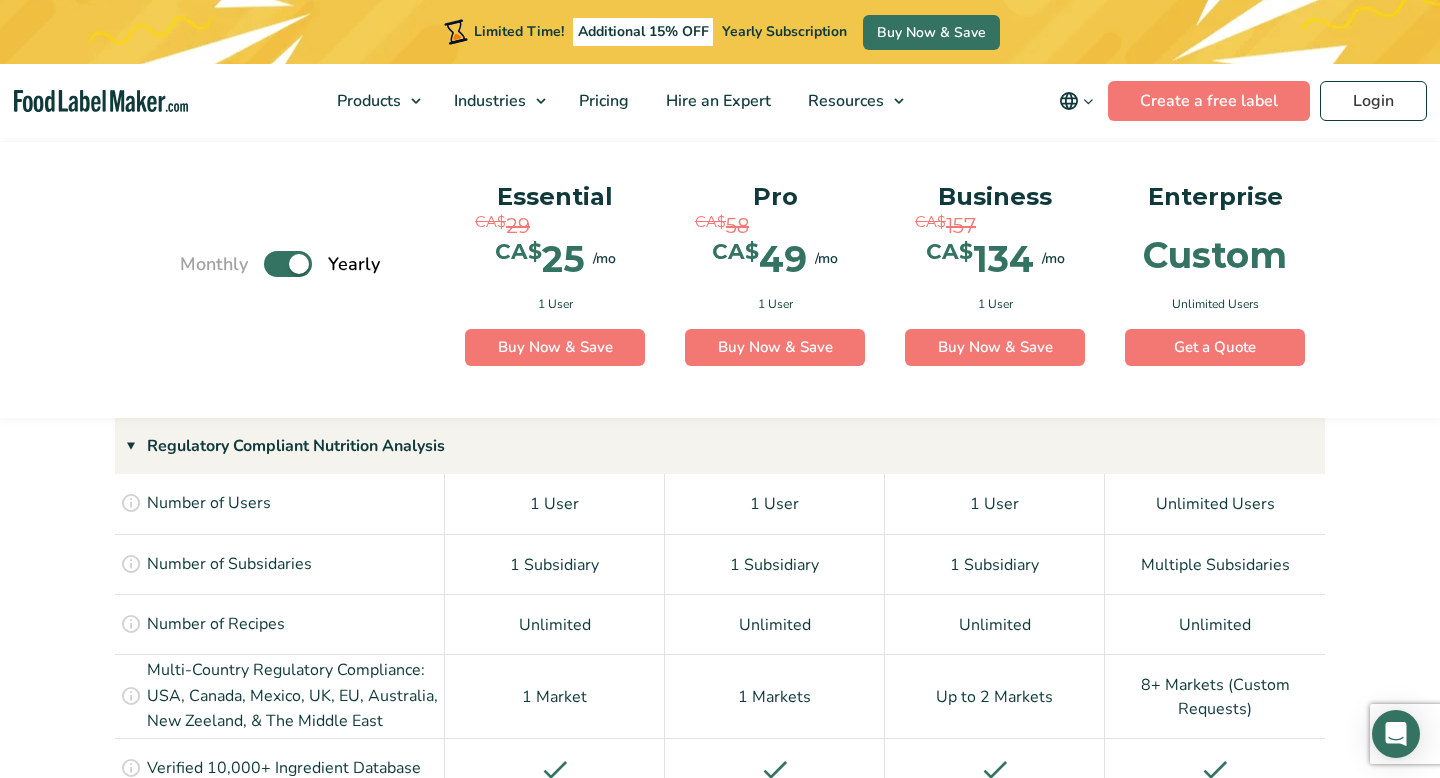 scroll, scrollTop: 1395, scrollLeft: 0, axis: vertical 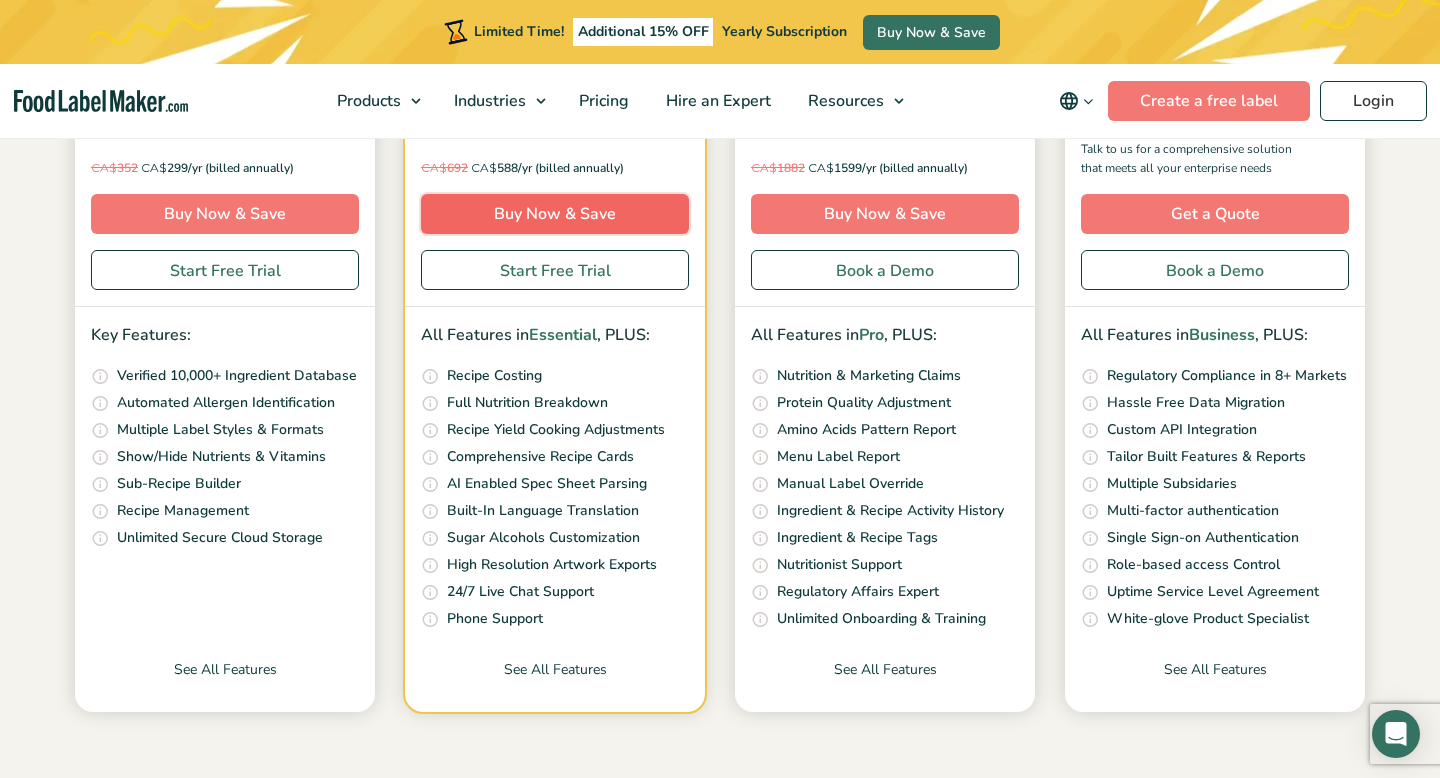 click on "Buy Now & Save" at bounding box center [555, 214] 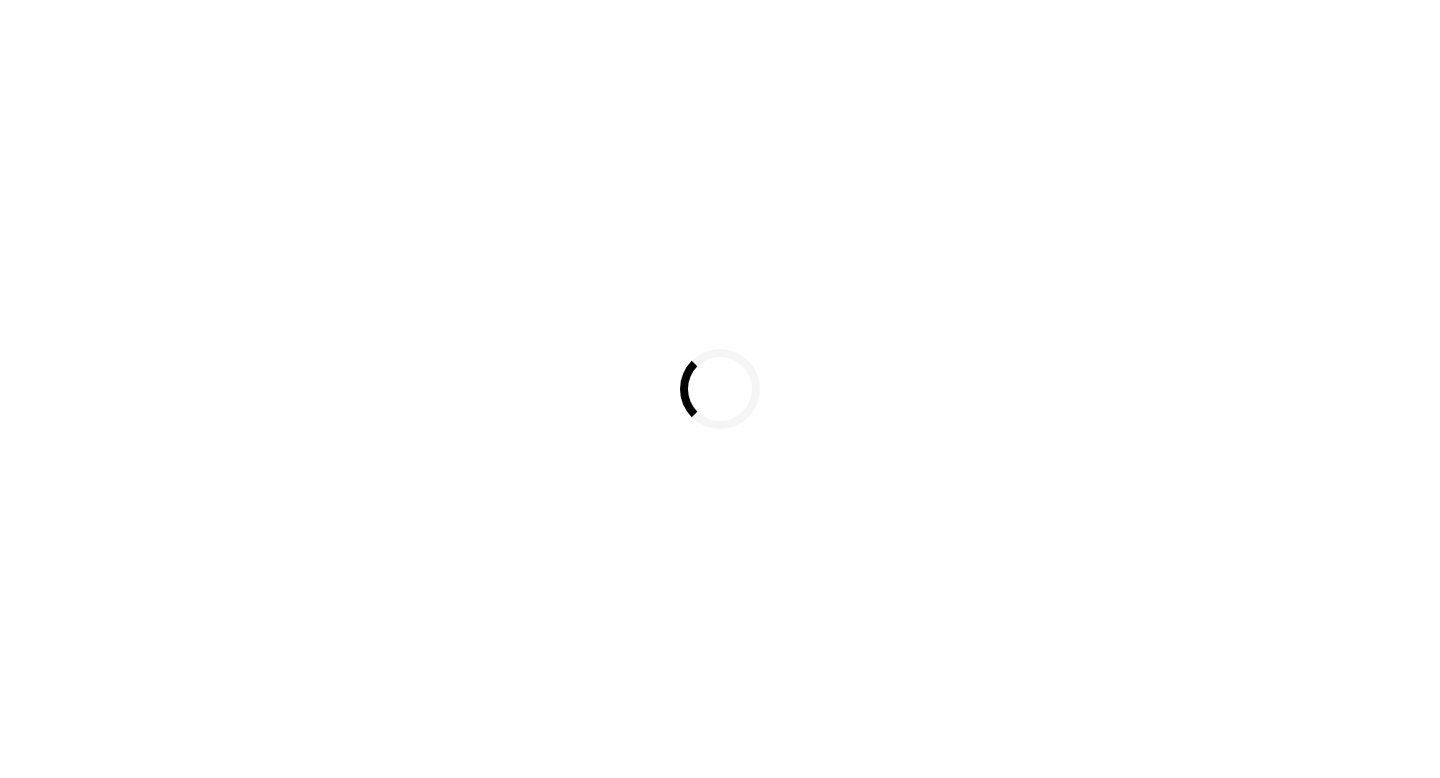 scroll, scrollTop: 0, scrollLeft: 0, axis: both 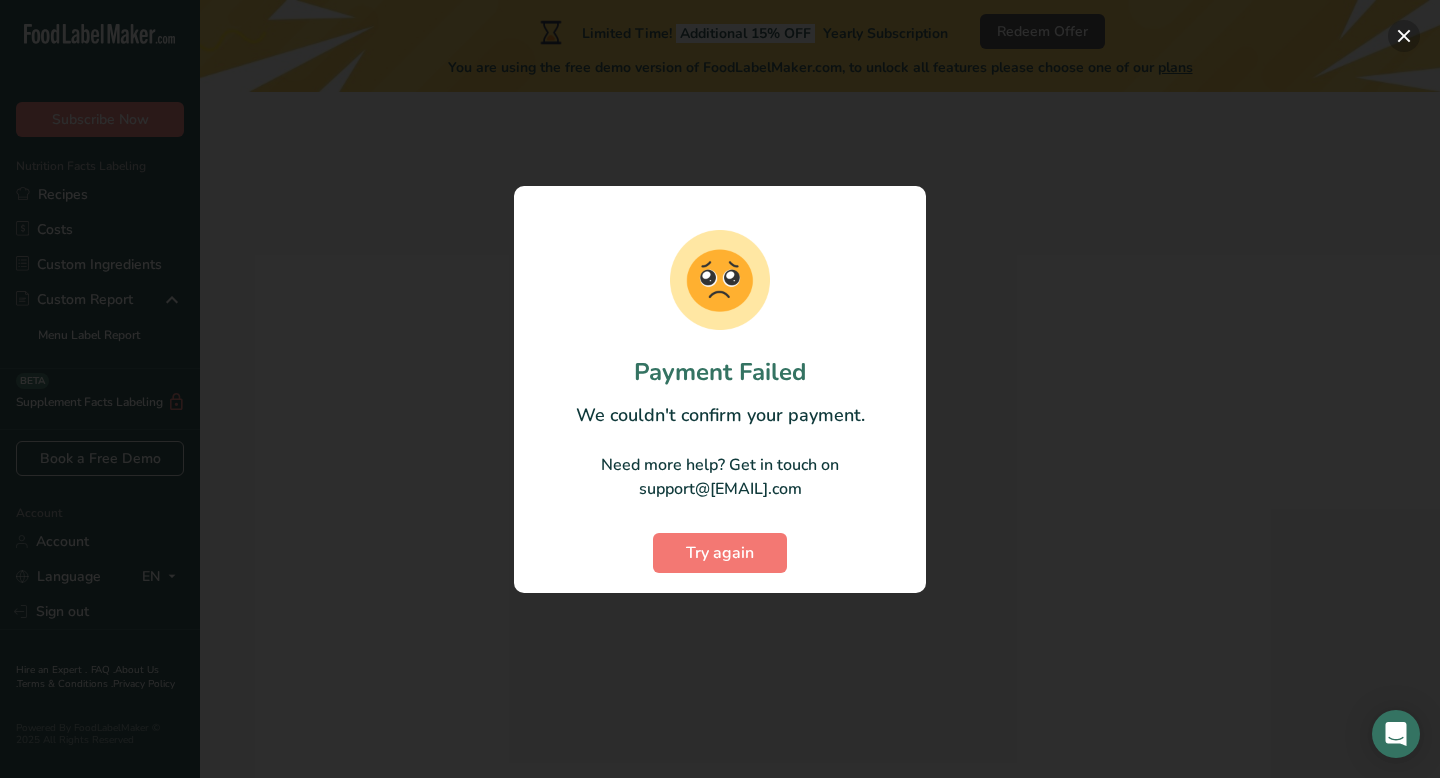 click at bounding box center (1404, 36) 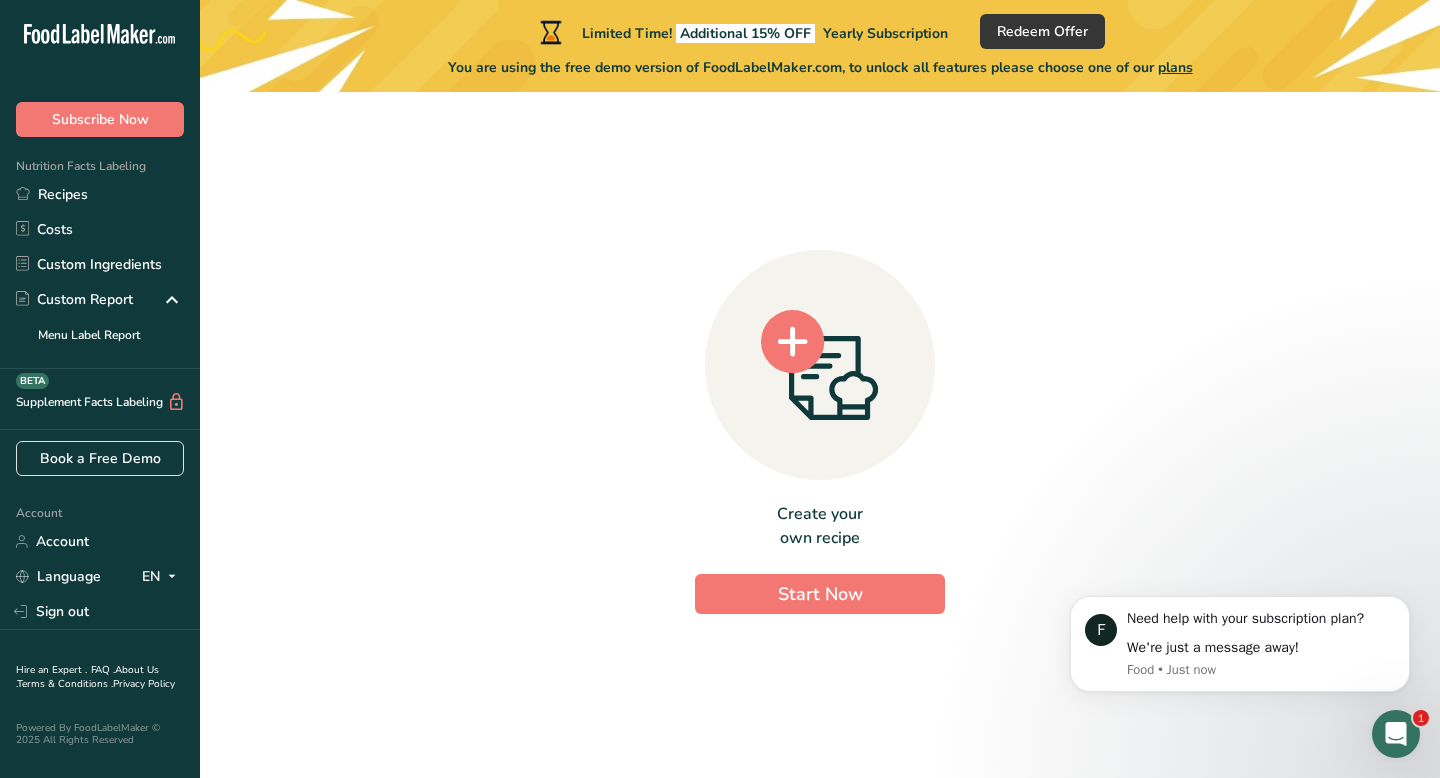 scroll, scrollTop: 0, scrollLeft: 0, axis: both 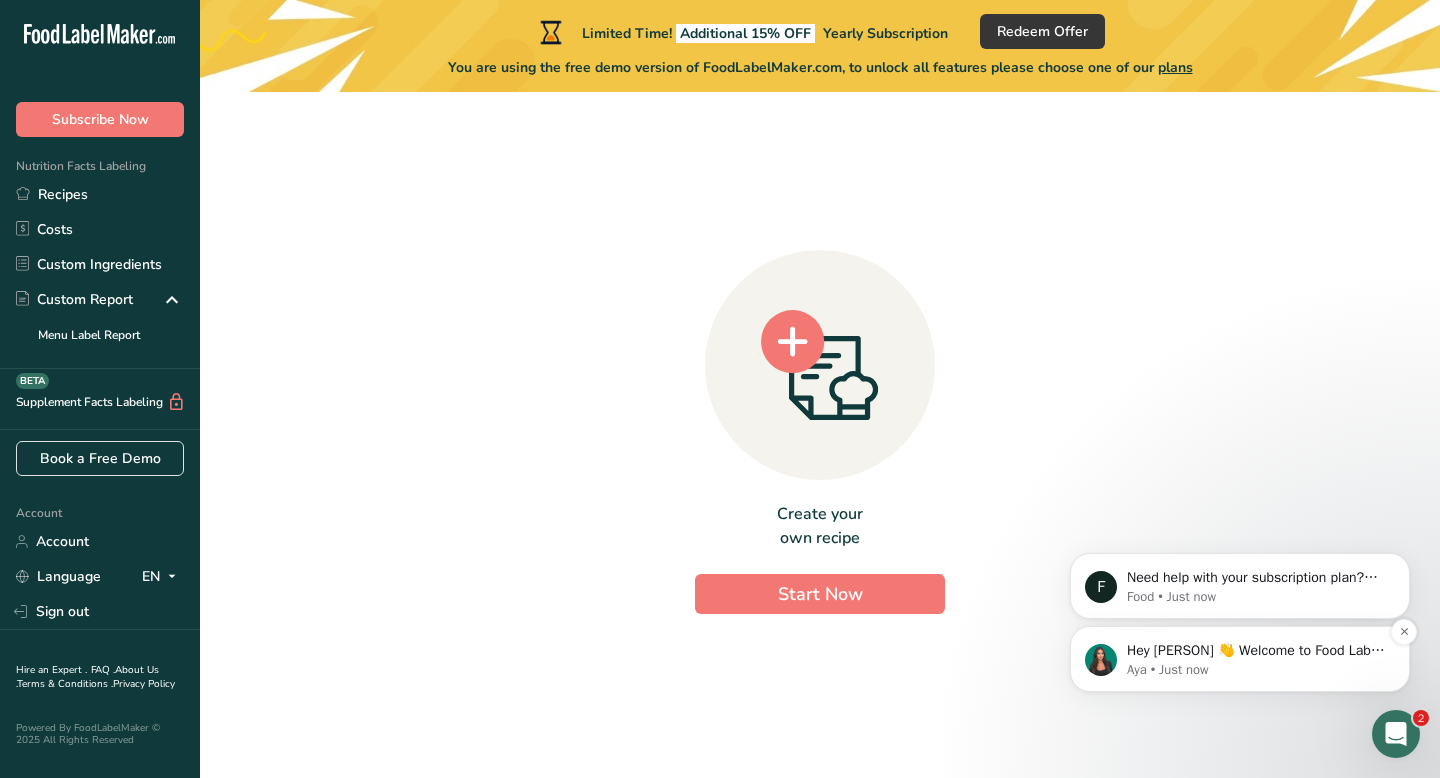 click on "Hey Tenzee 👋 Welcome to Food Label Maker🙌 Take a look around! If you have any questions, just reply to this message." at bounding box center (1256, 651) 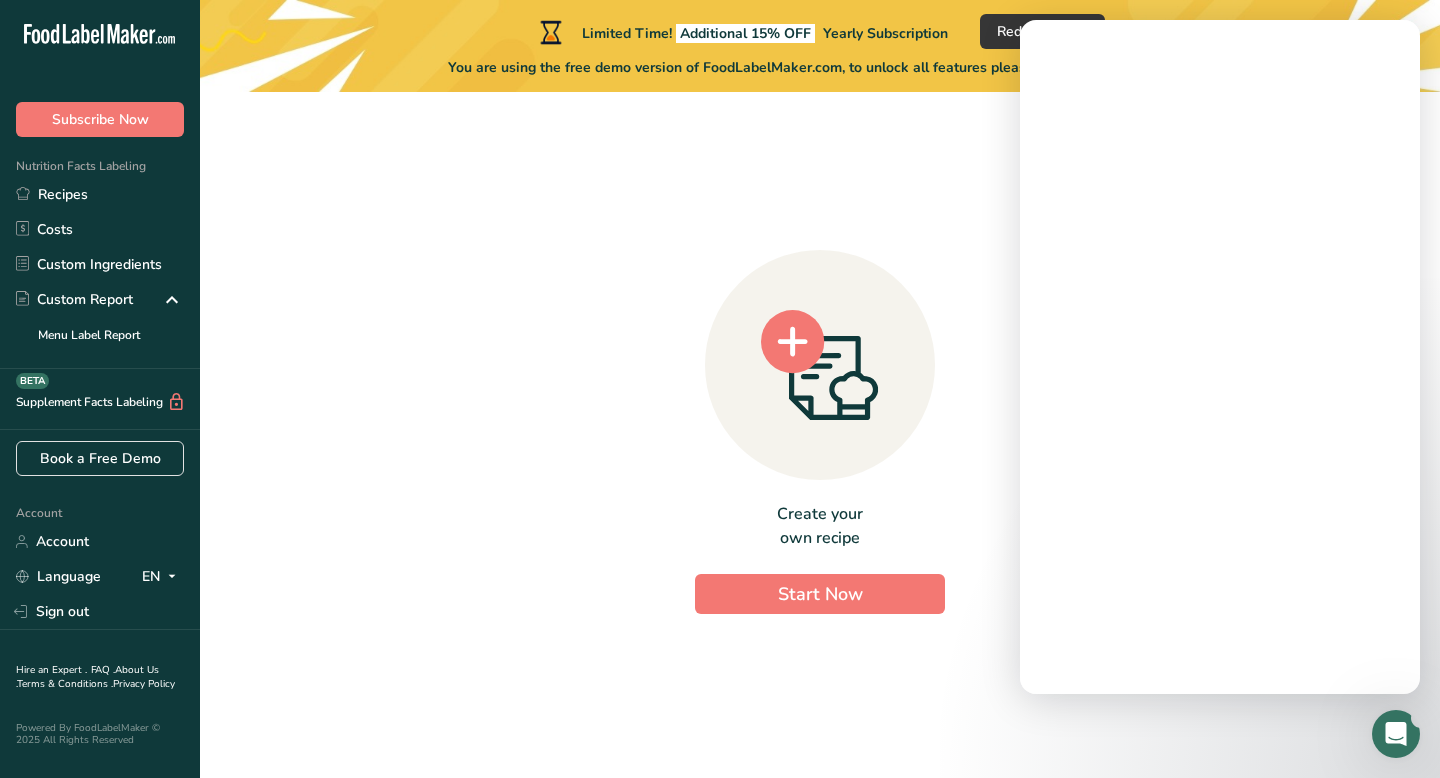 scroll, scrollTop: 0, scrollLeft: 0, axis: both 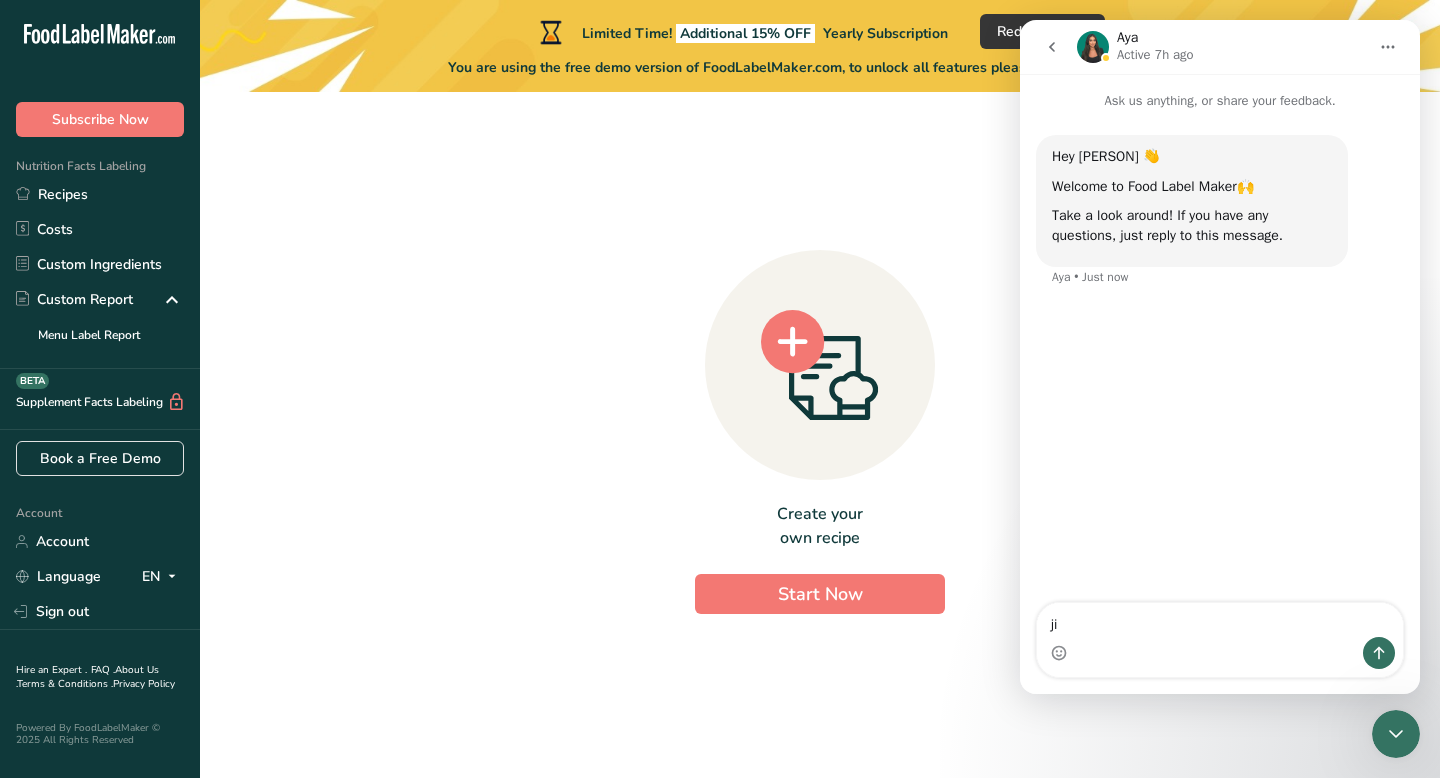 type on "j" 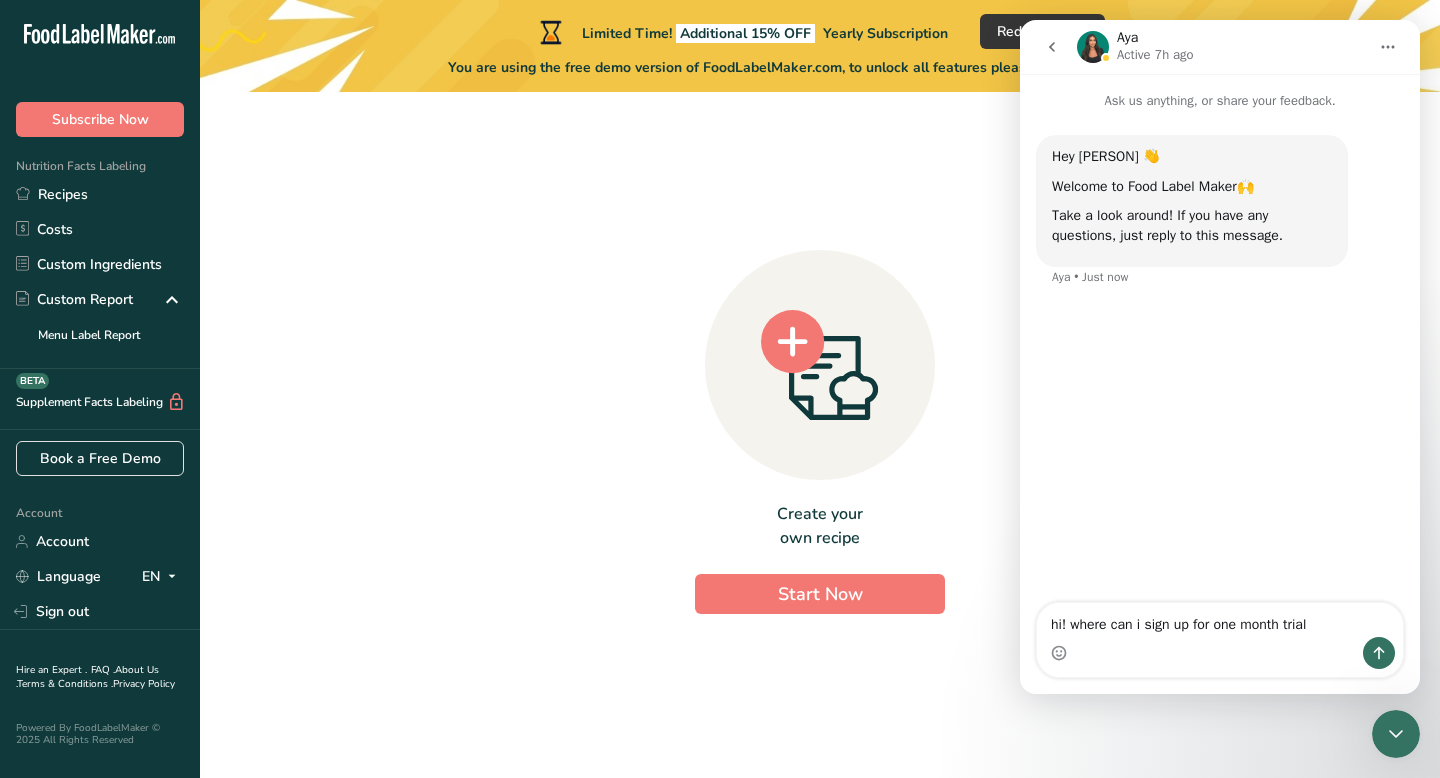 type on "hi! where can i sign up for one month trial" 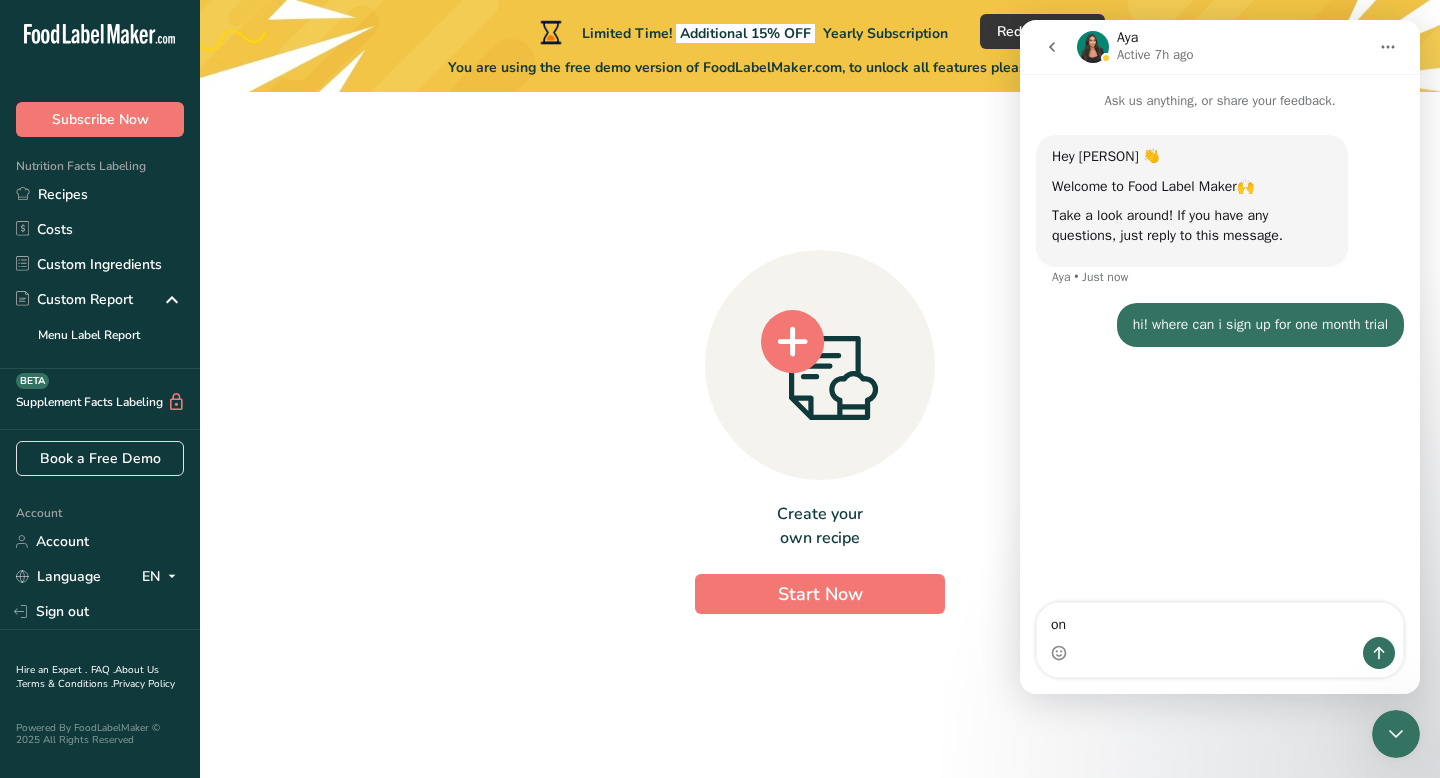 type on "o" 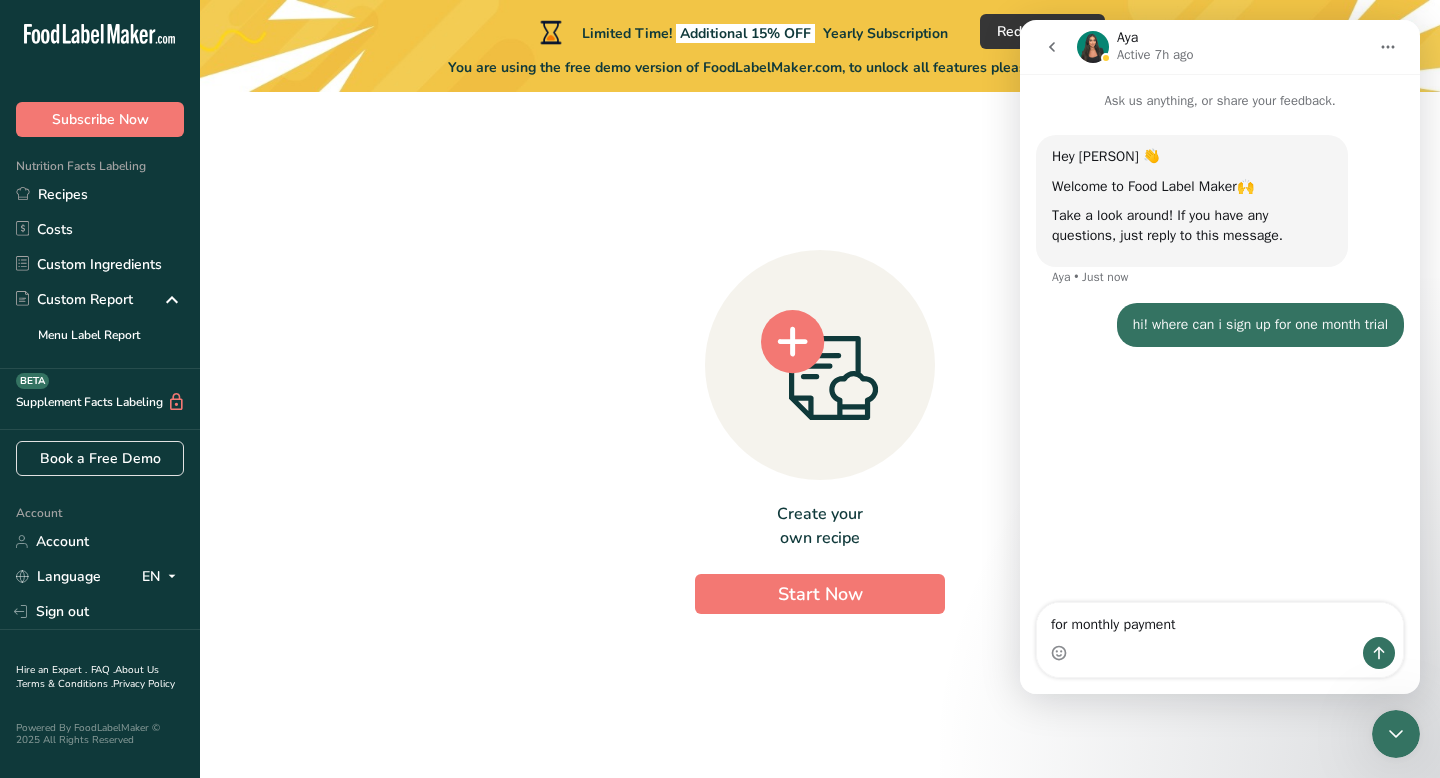 type on "for monthly payment" 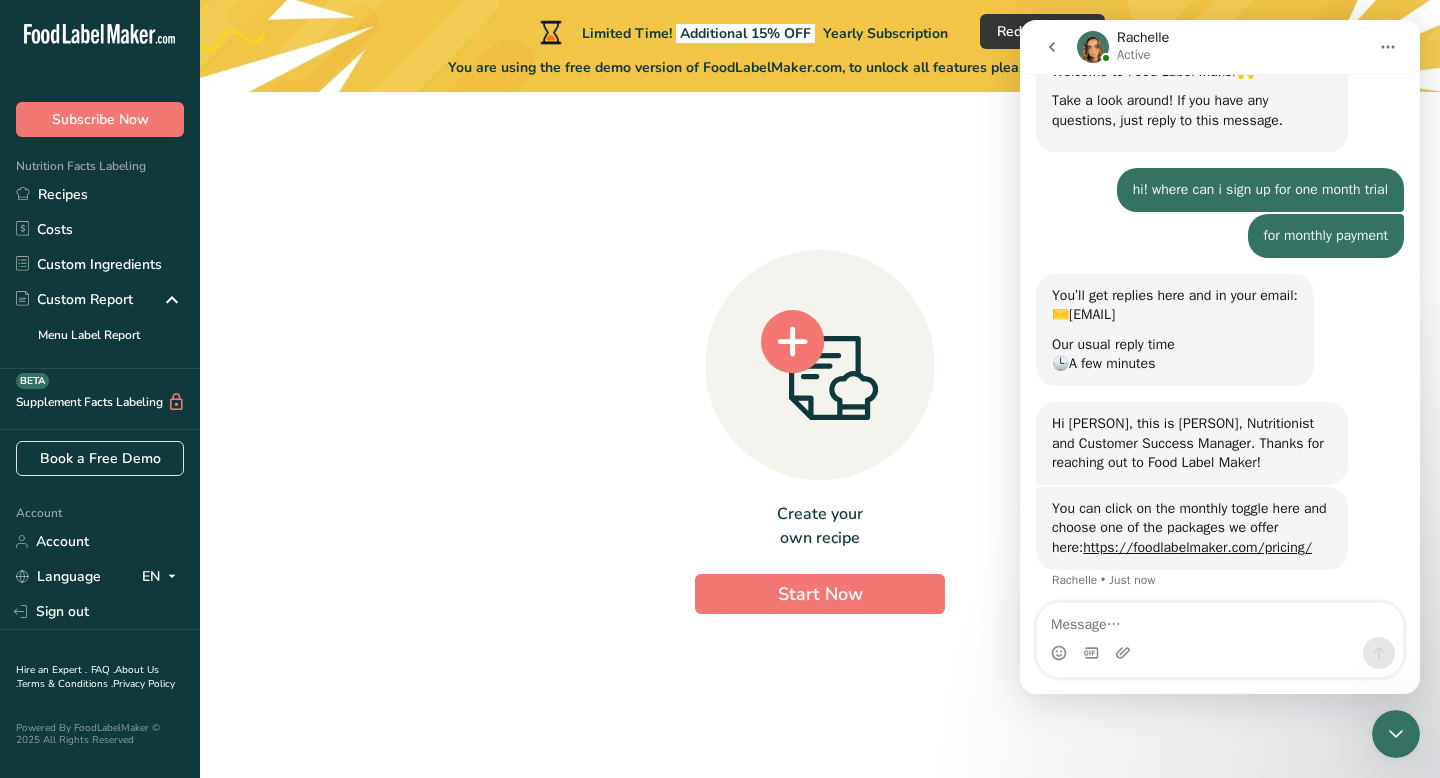 scroll, scrollTop: 123, scrollLeft: 0, axis: vertical 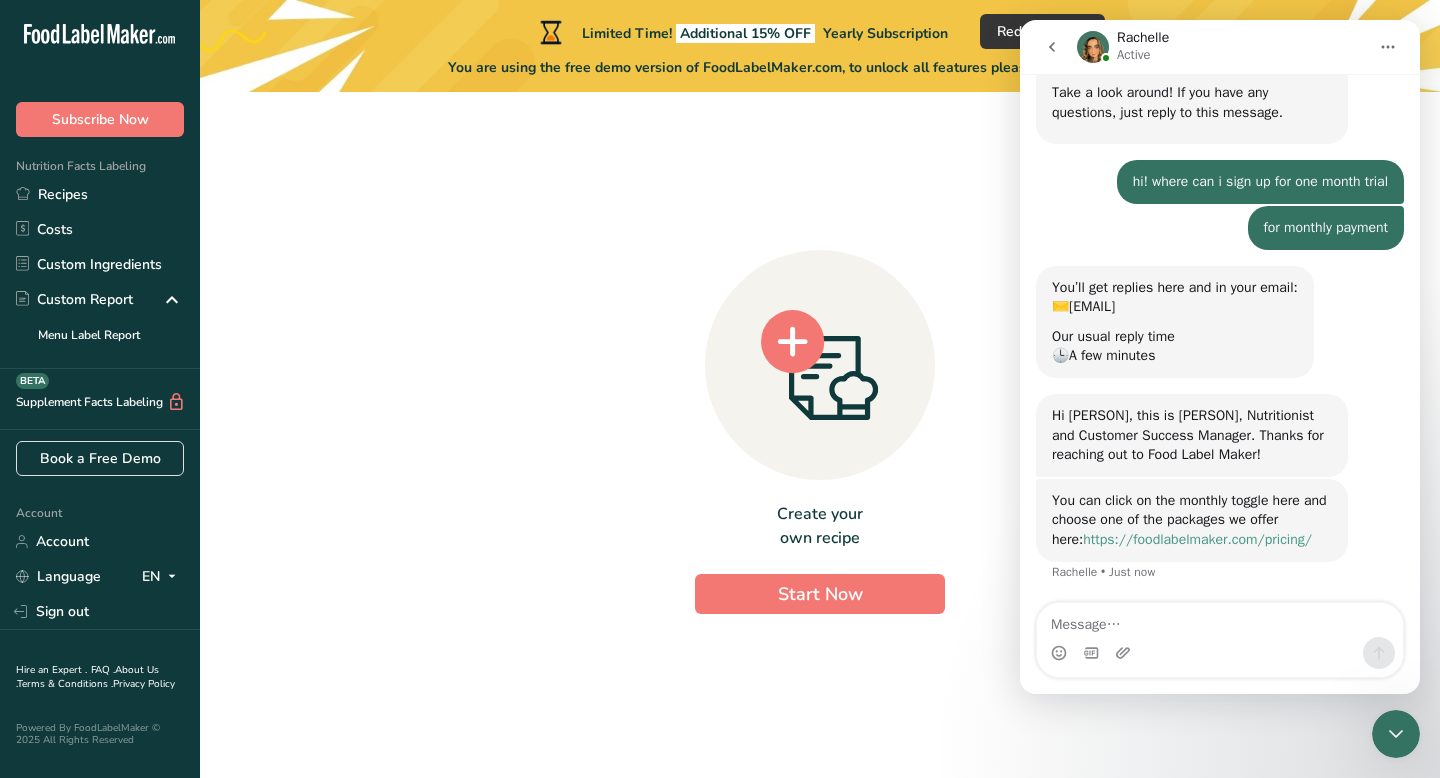 click on "https://foodlabelmaker.com/pricing/" at bounding box center (1197, 539) 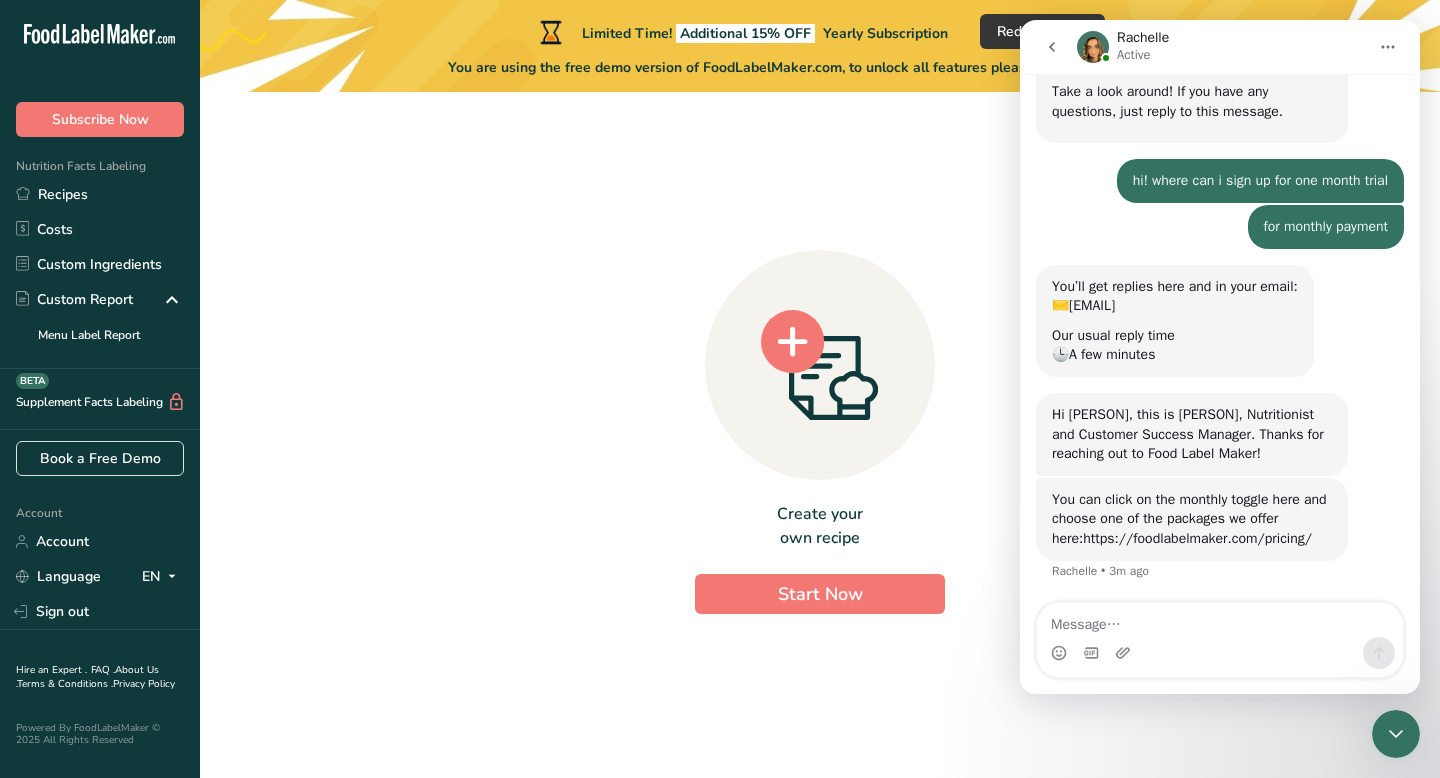 scroll, scrollTop: 123, scrollLeft: 0, axis: vertical 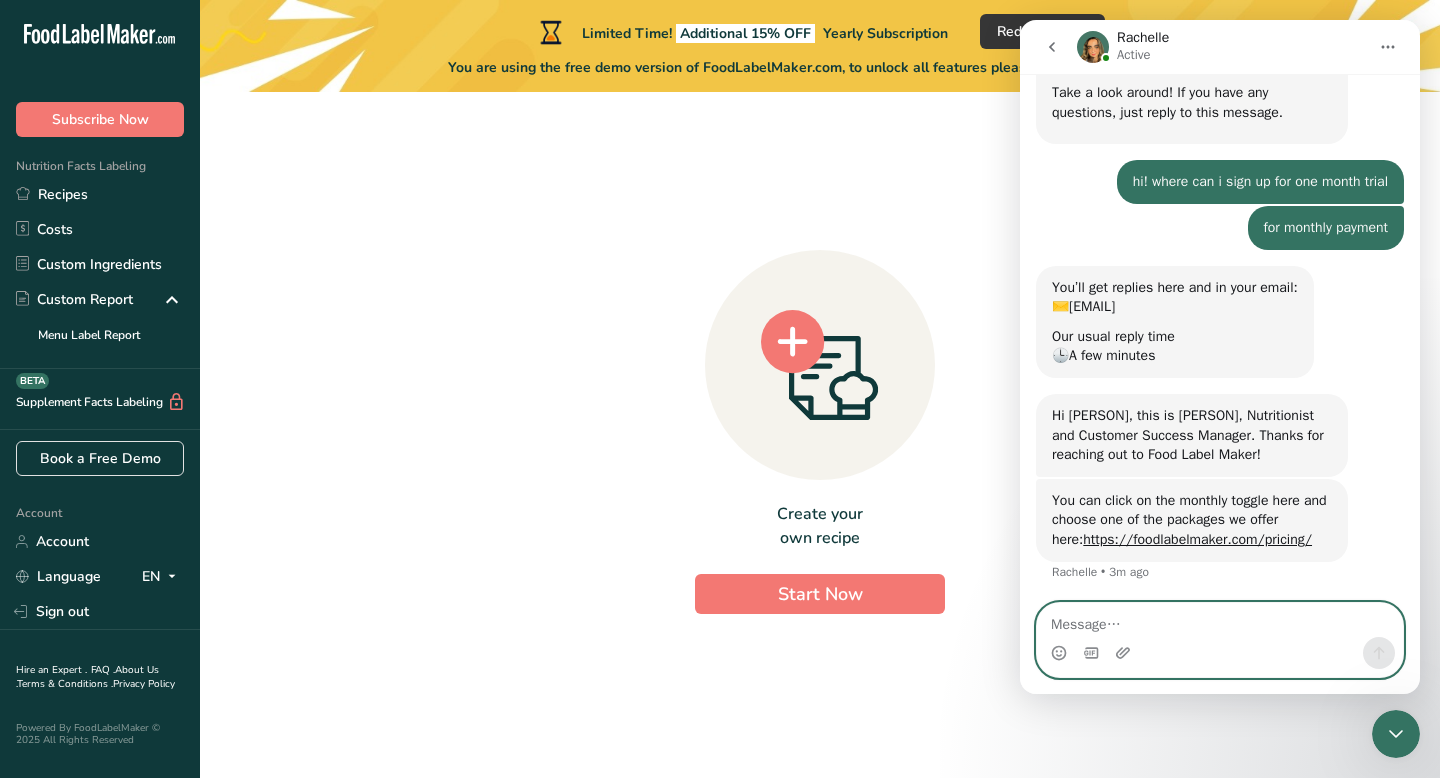 click at bounding box center [1220, 620] 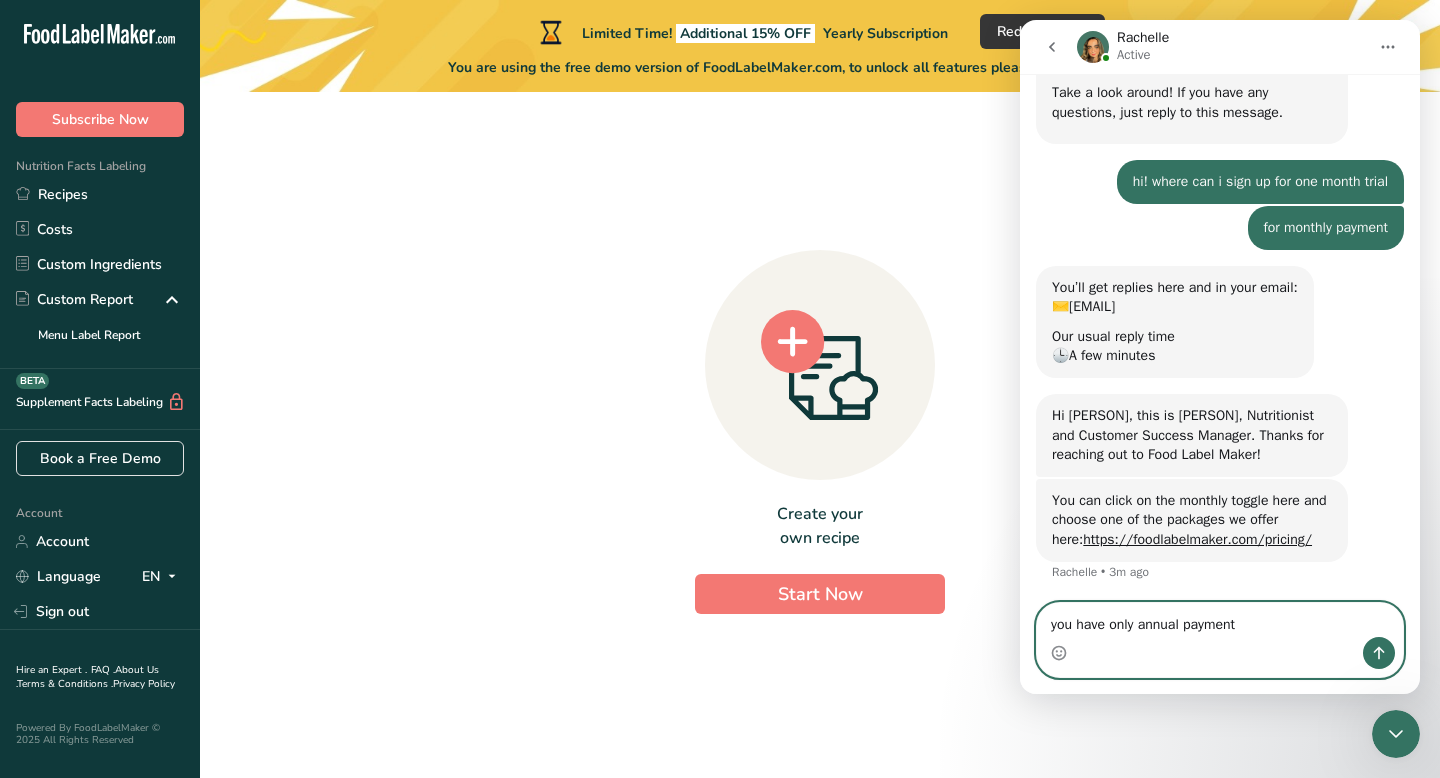 type on "you have only annual payment" 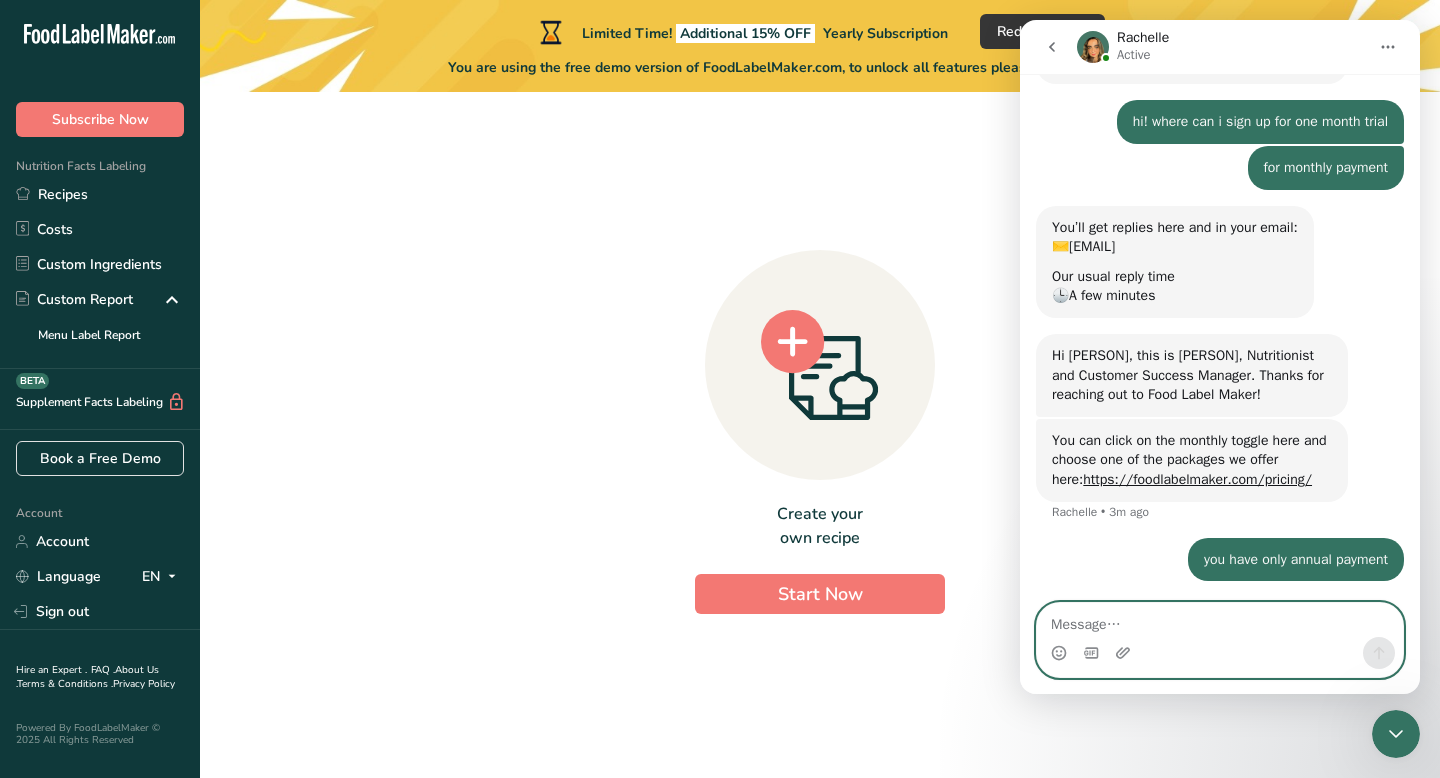 scroll, scrollTop: 183, scrollLeft: 0, axis: vertical 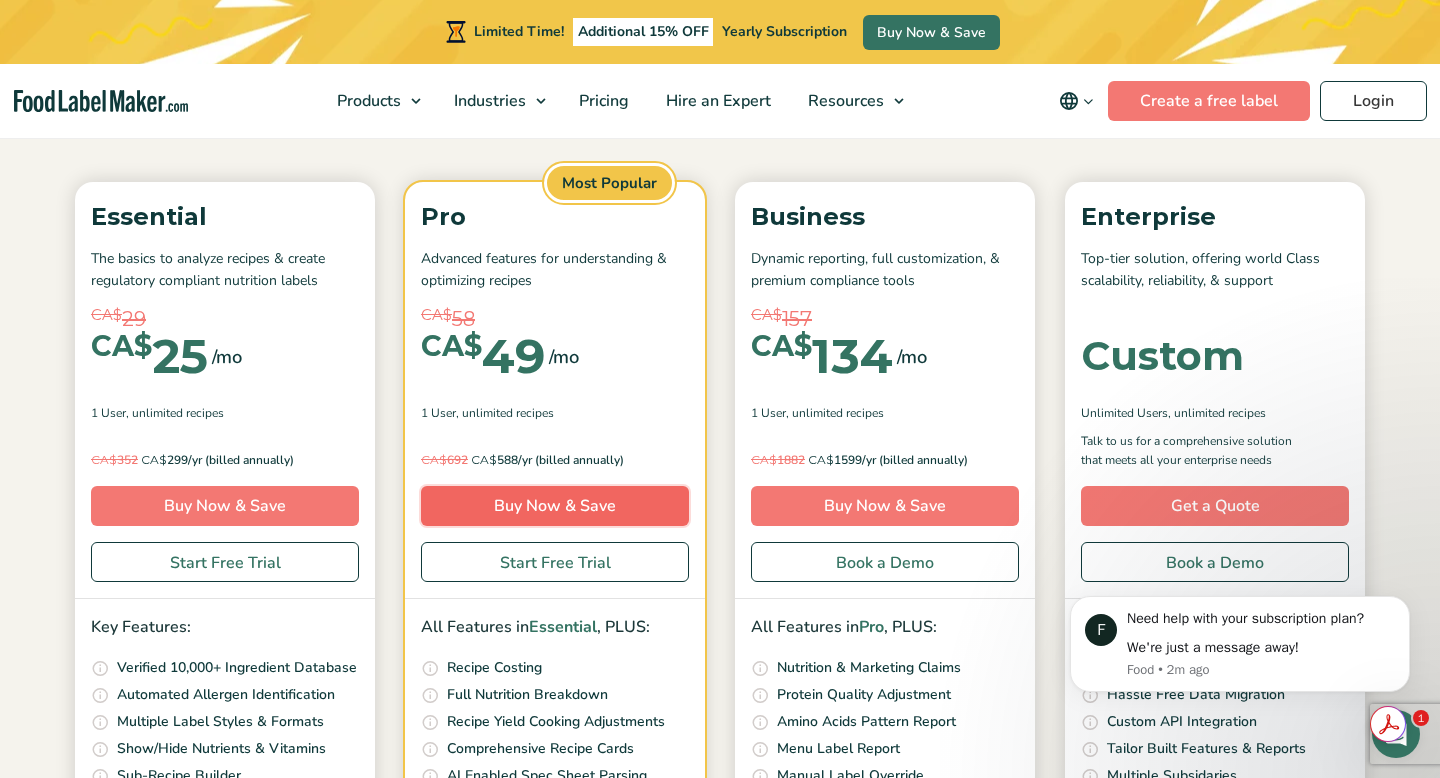 click on "Buy Now & Save" at bounding box center [555, 506] 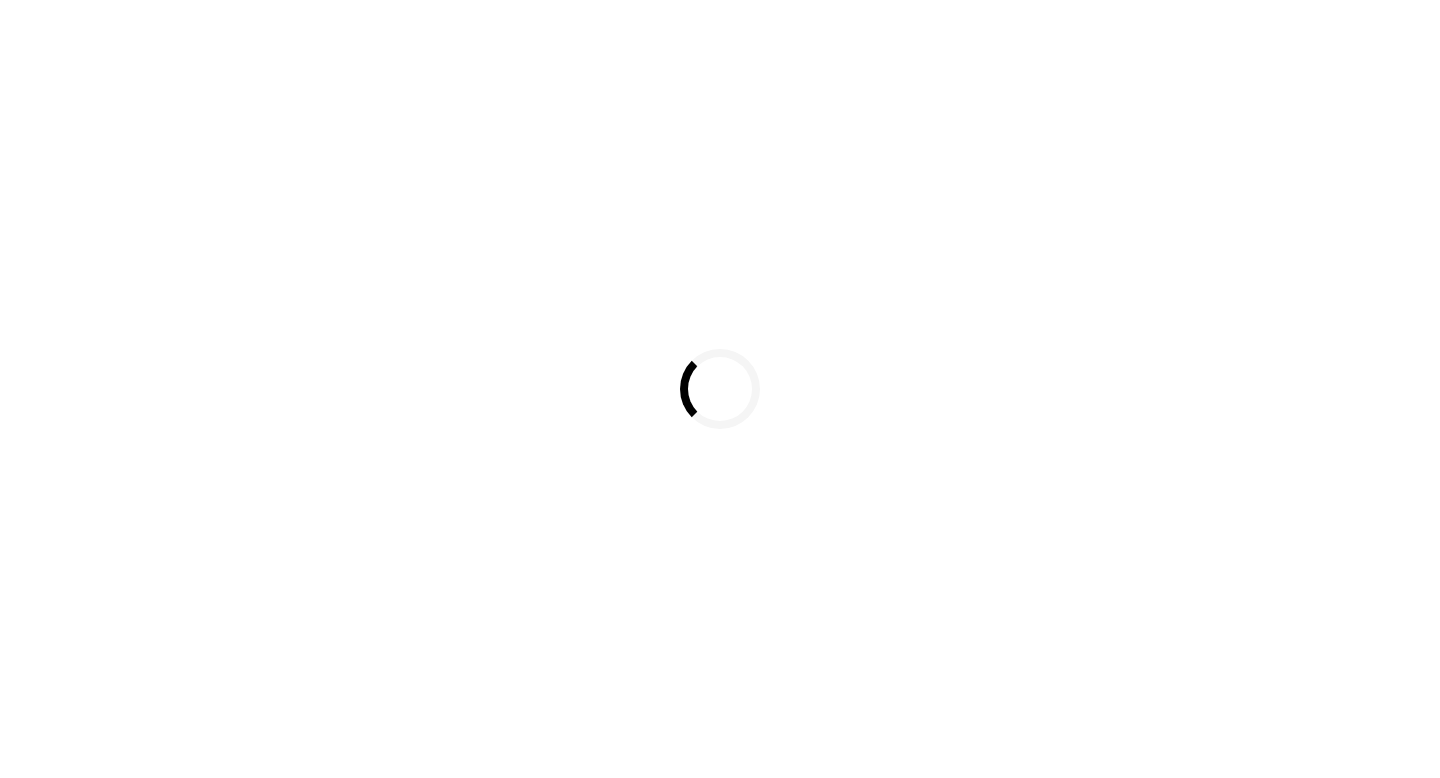 scroll, scrollTop: 0, scrollLeft: 0, axis: both 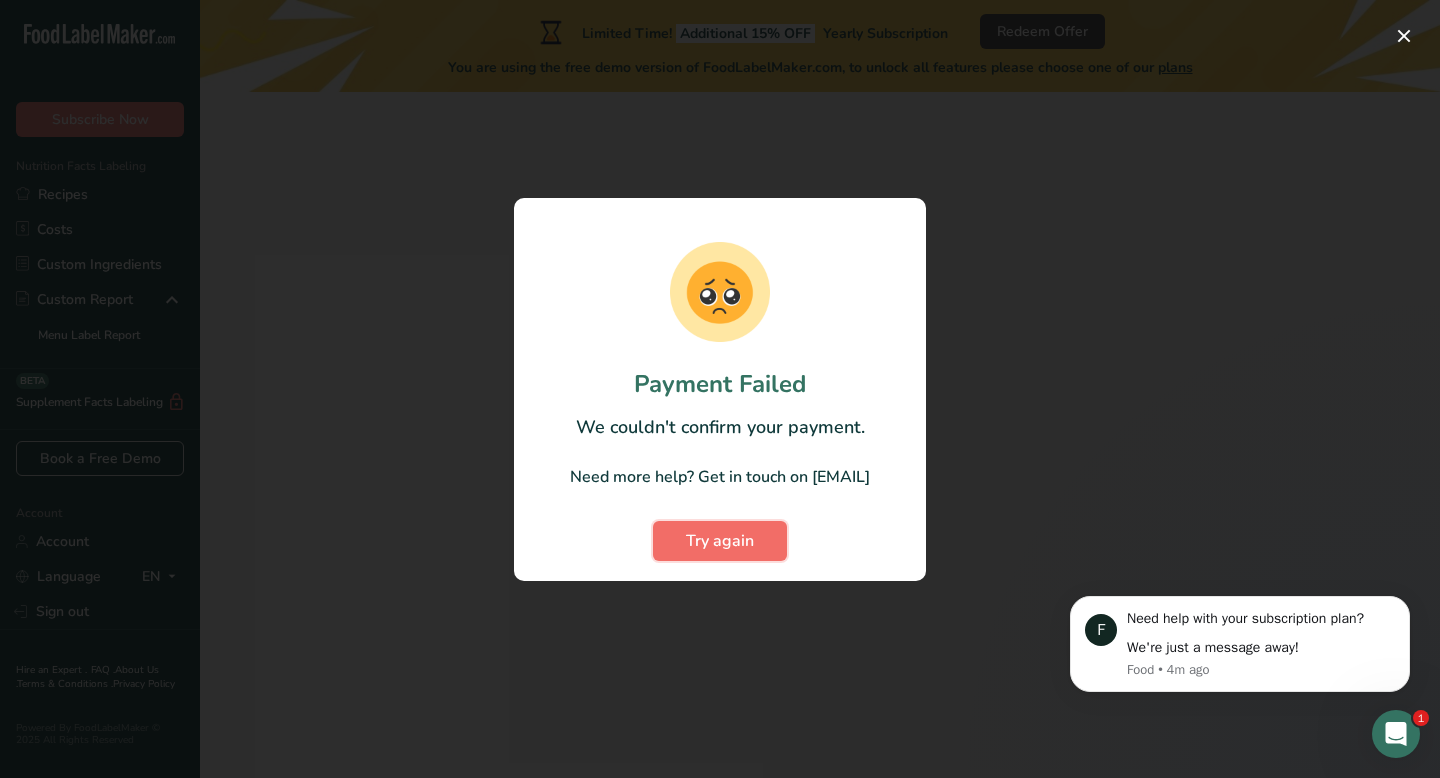click on "Try again" at bounding box center (720, 541) 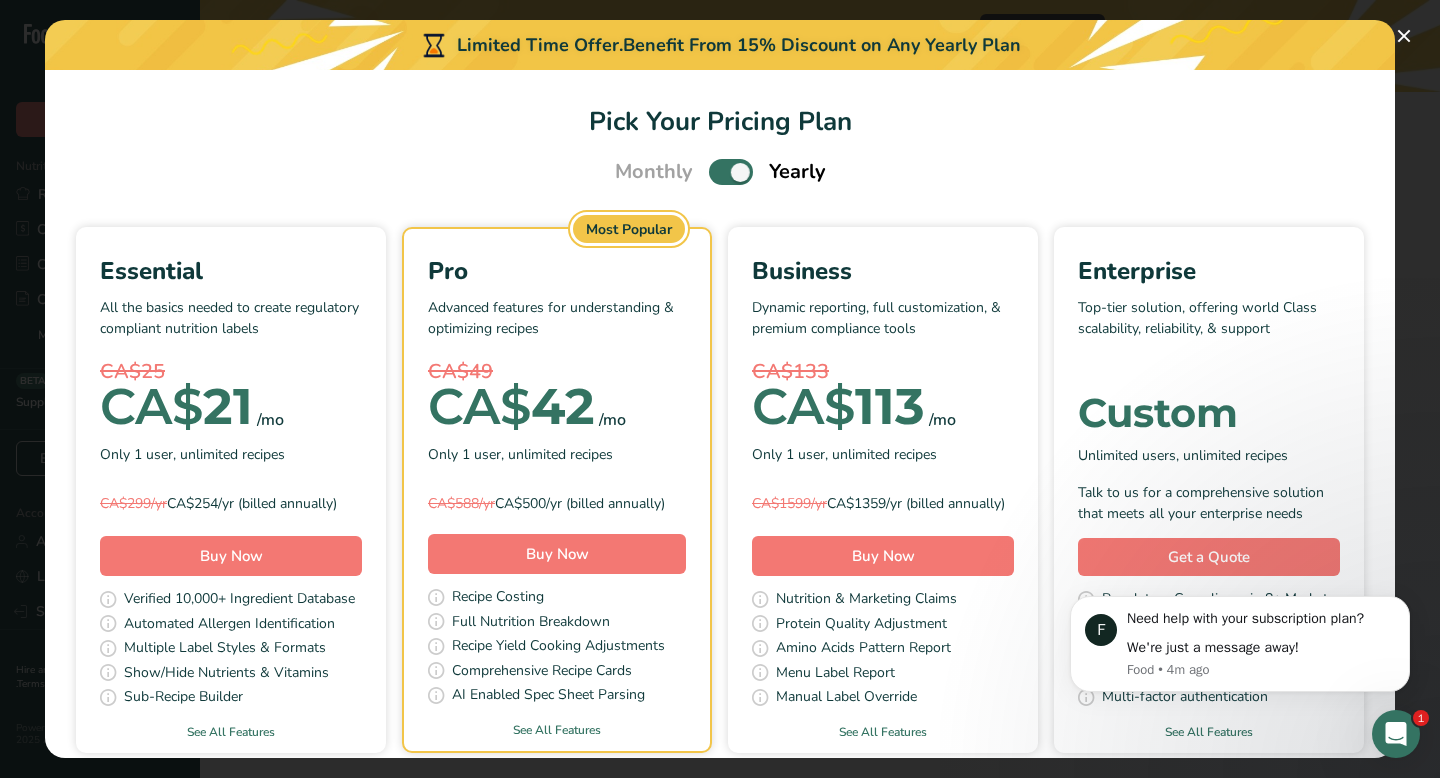scroll, scrollTop: 96, scrollLeft: 0, axis: vertical 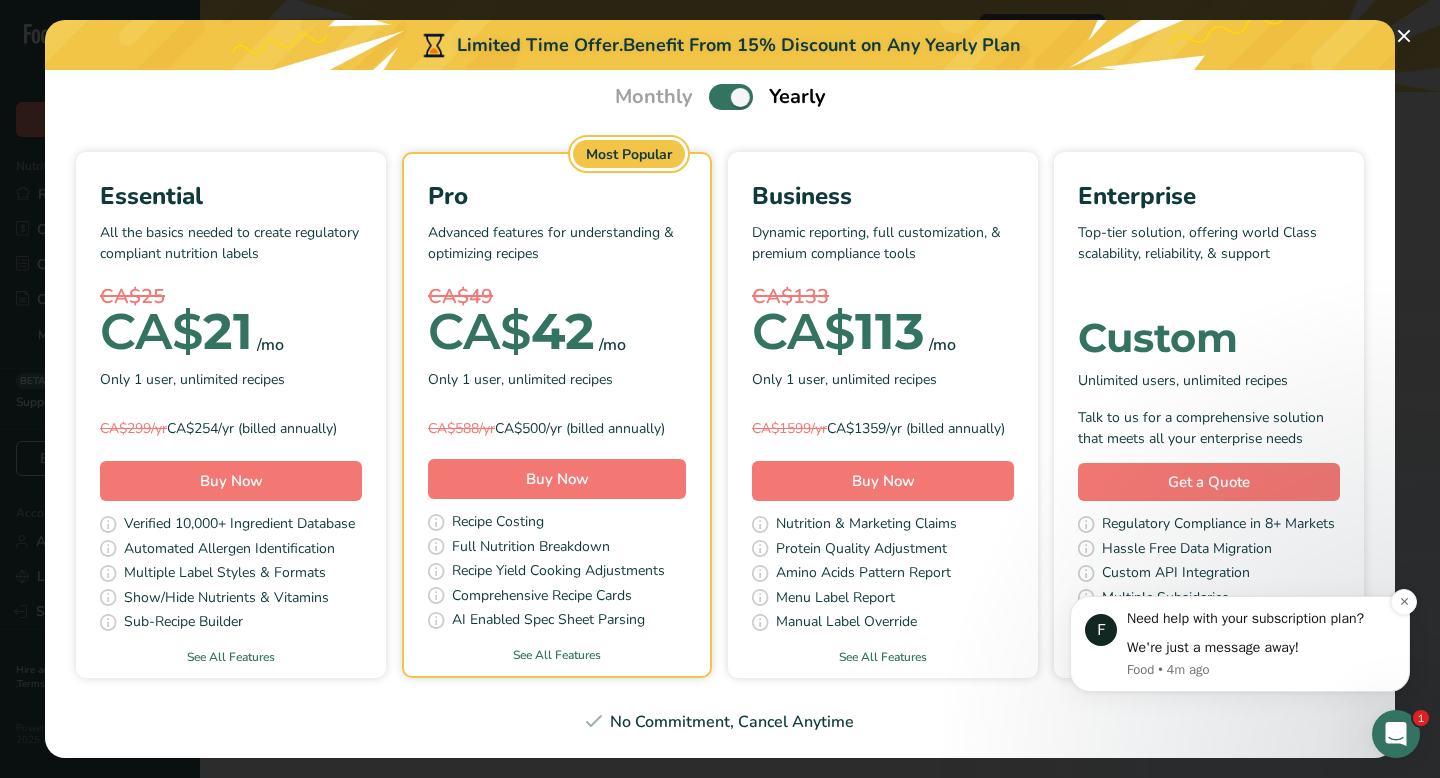 click on "Need help with your subscription plan?   We're just a message away!" at bounding box center [1261, 633] 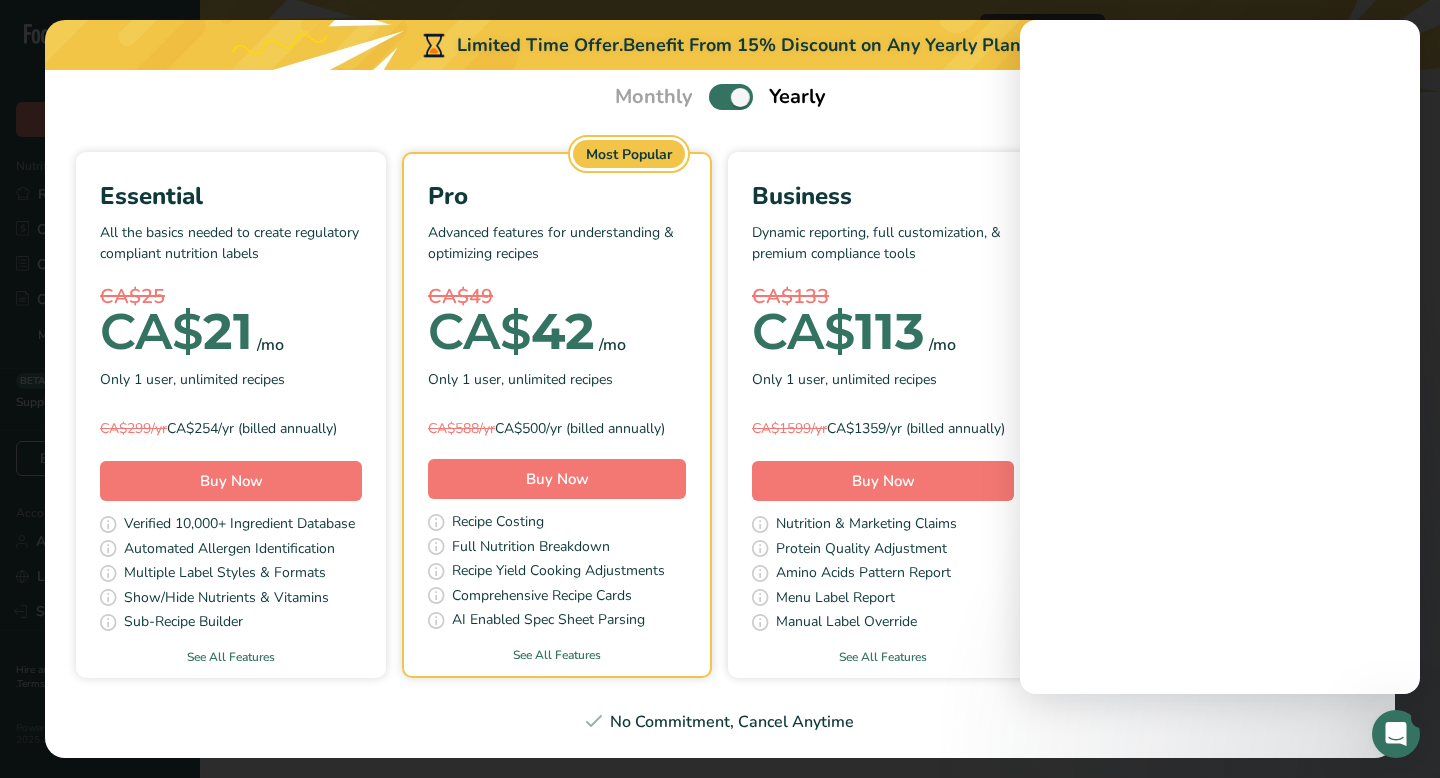 scroll, scrollTop: 0, scrollLeft: 0, axis: both 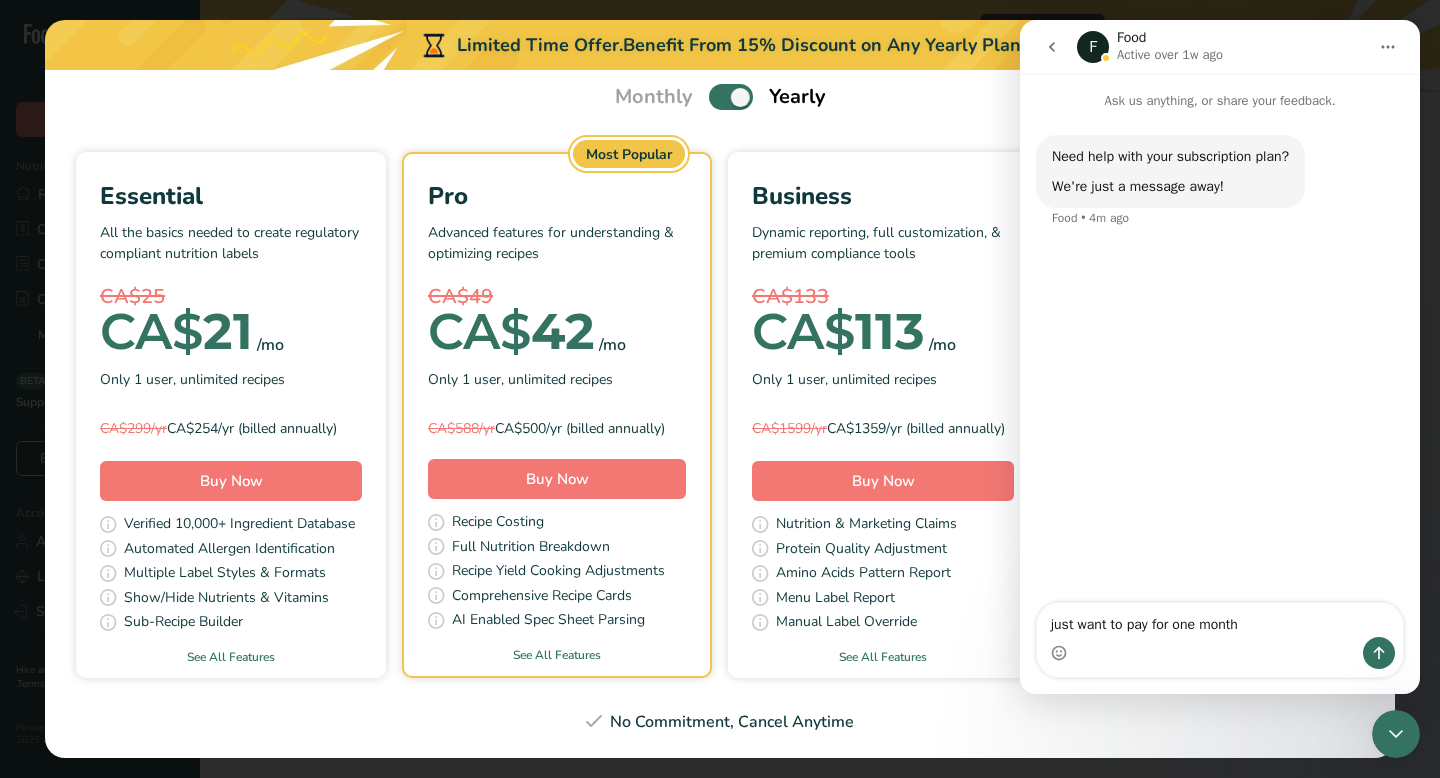 type on "just want to pay for one month" 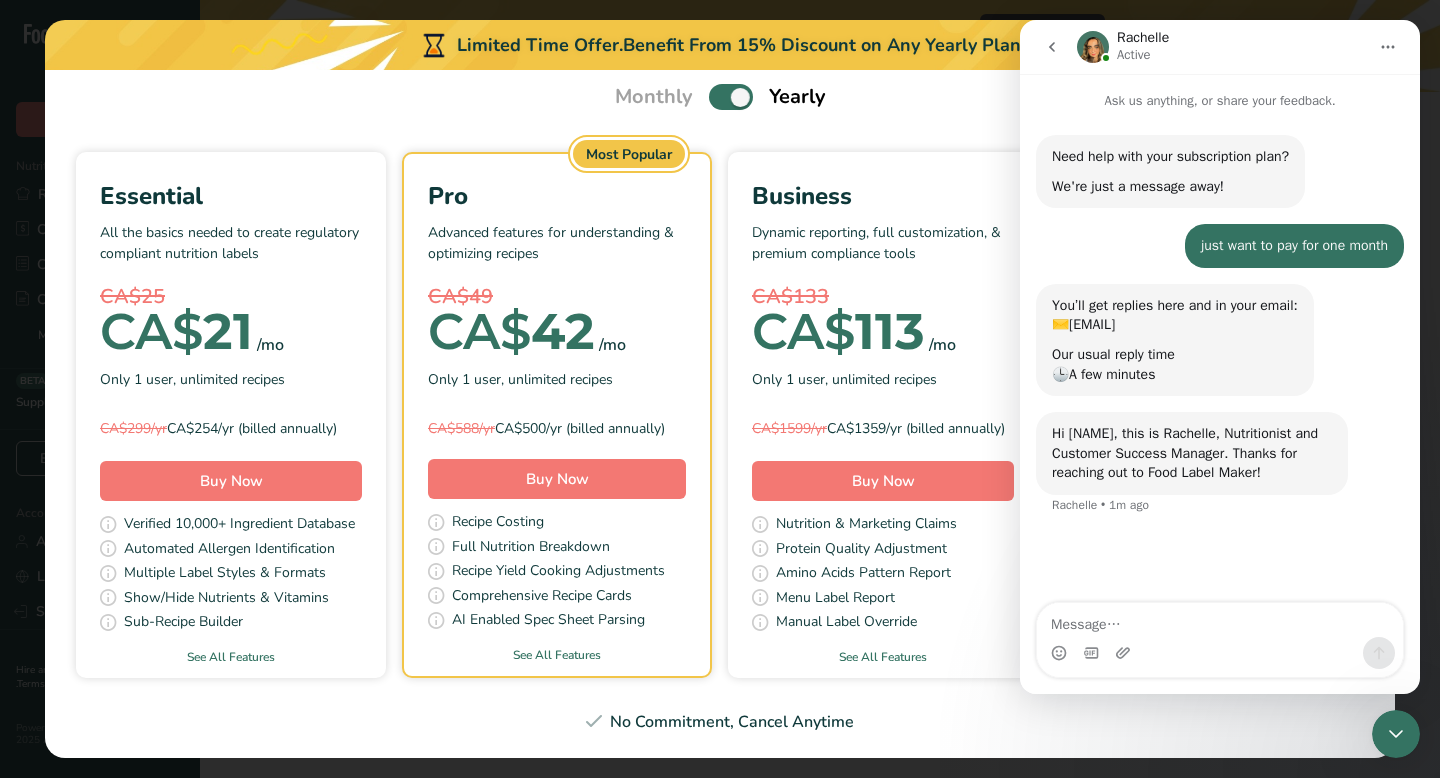 click at bounding box center [1052, 47] 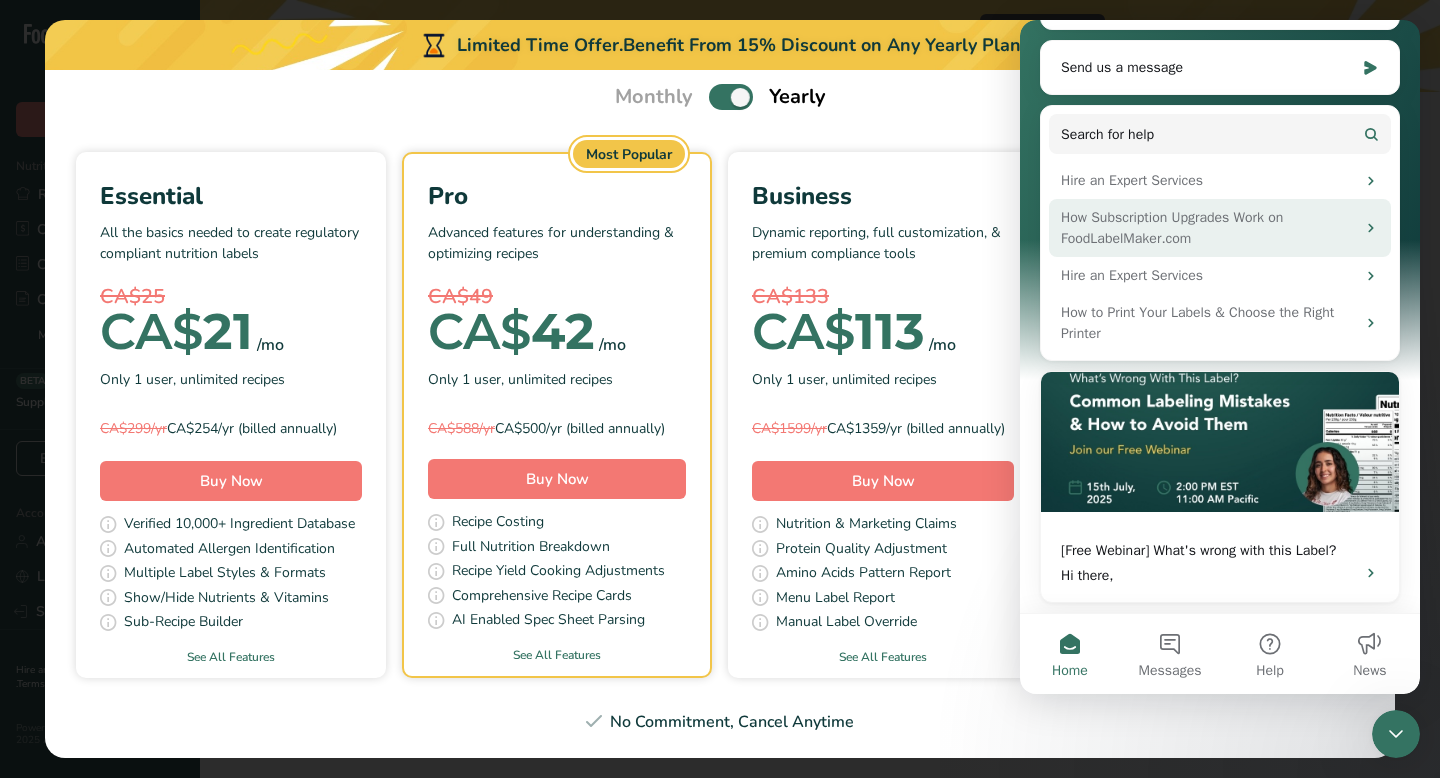 scroll, scrollTop: 351, scrollLeft: 0, axis: vertical 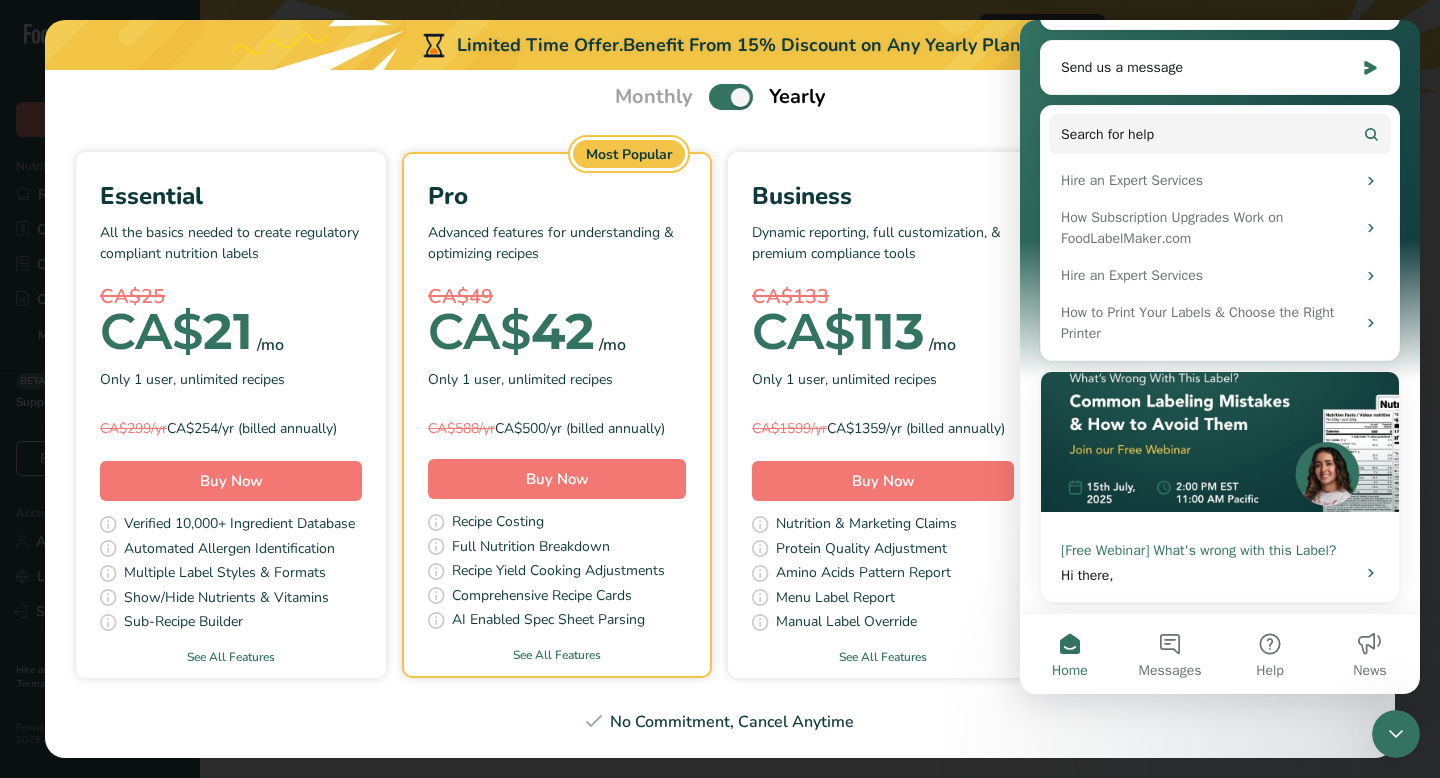 click on "Hi there," at bounding box center [1202, 575] 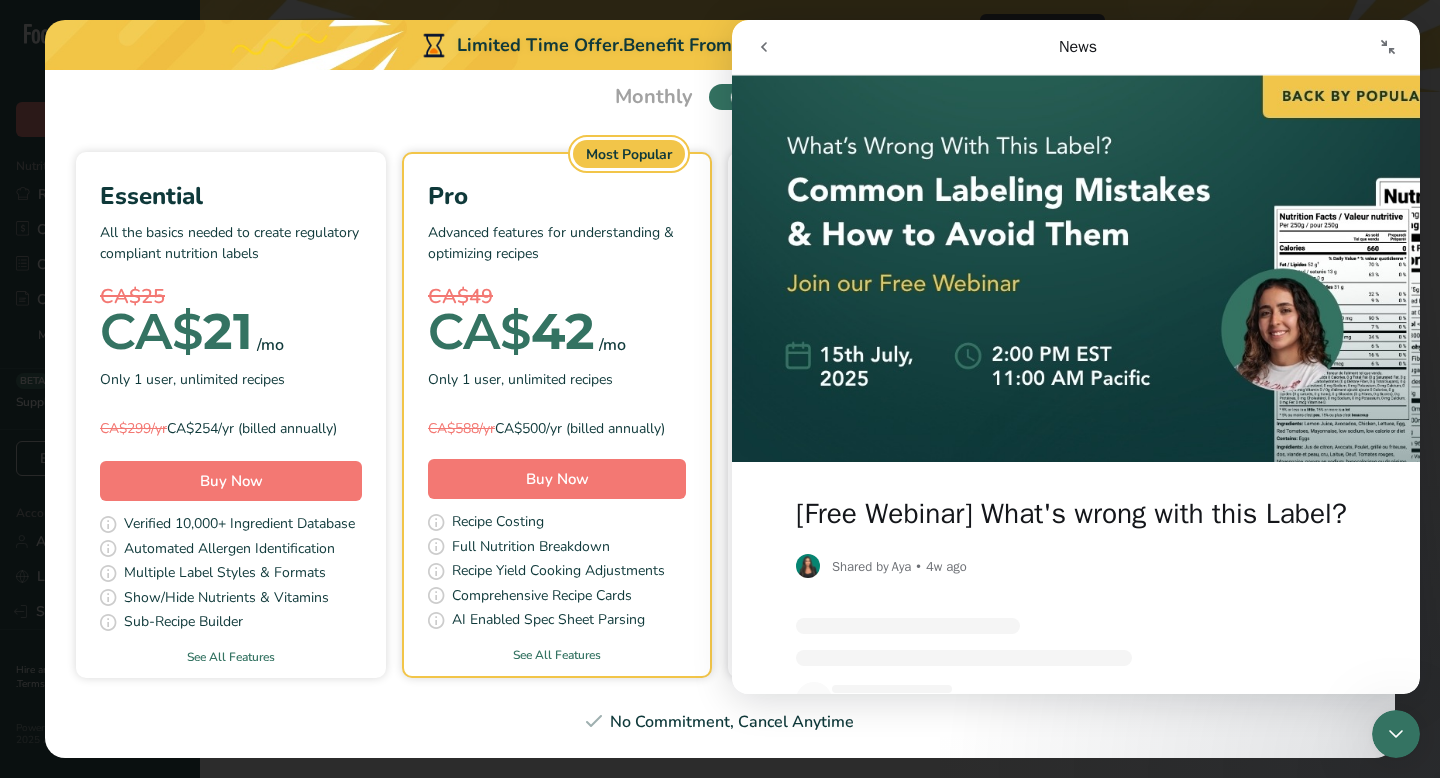 scroll, scrollTop: 0, scrollLeft: 0, axis: both 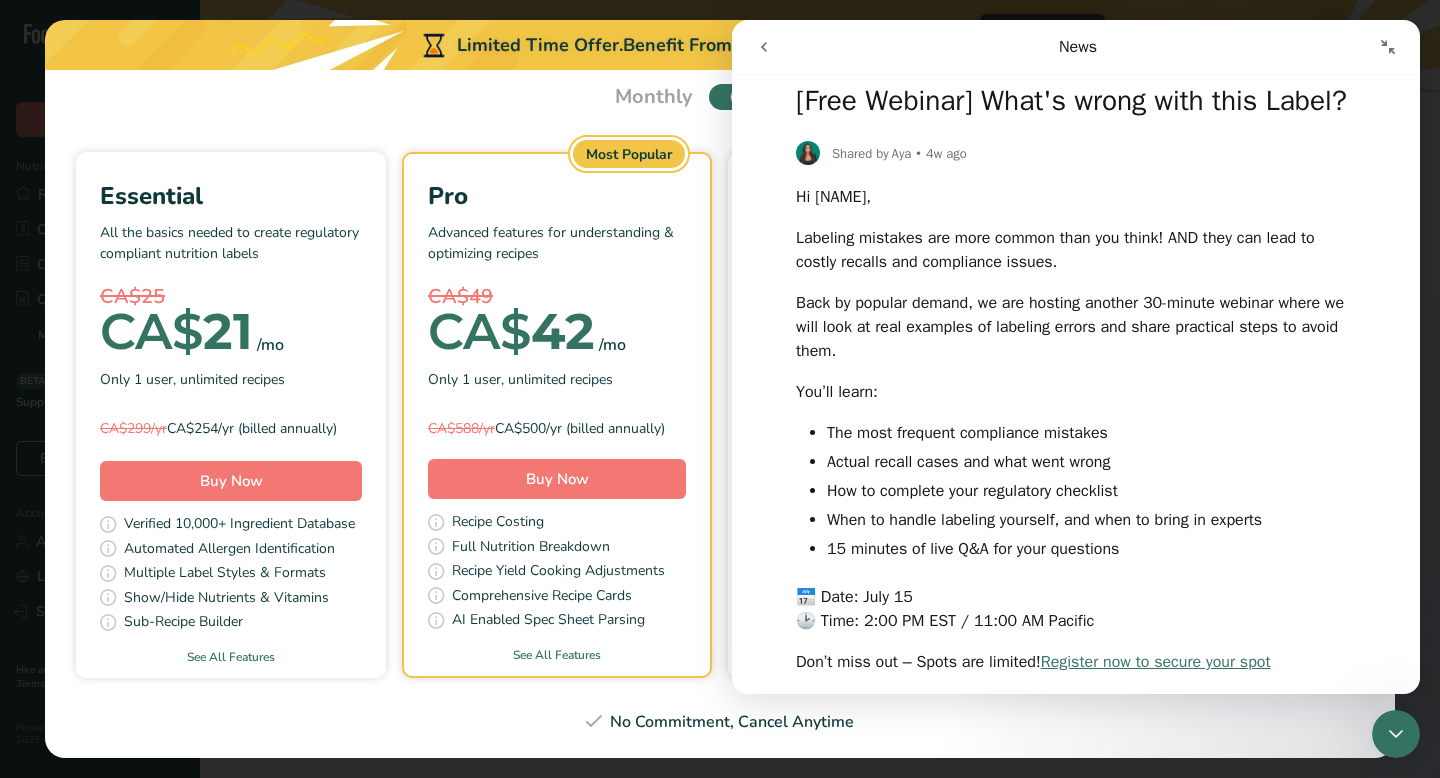 click at bounding box center (764, 47) 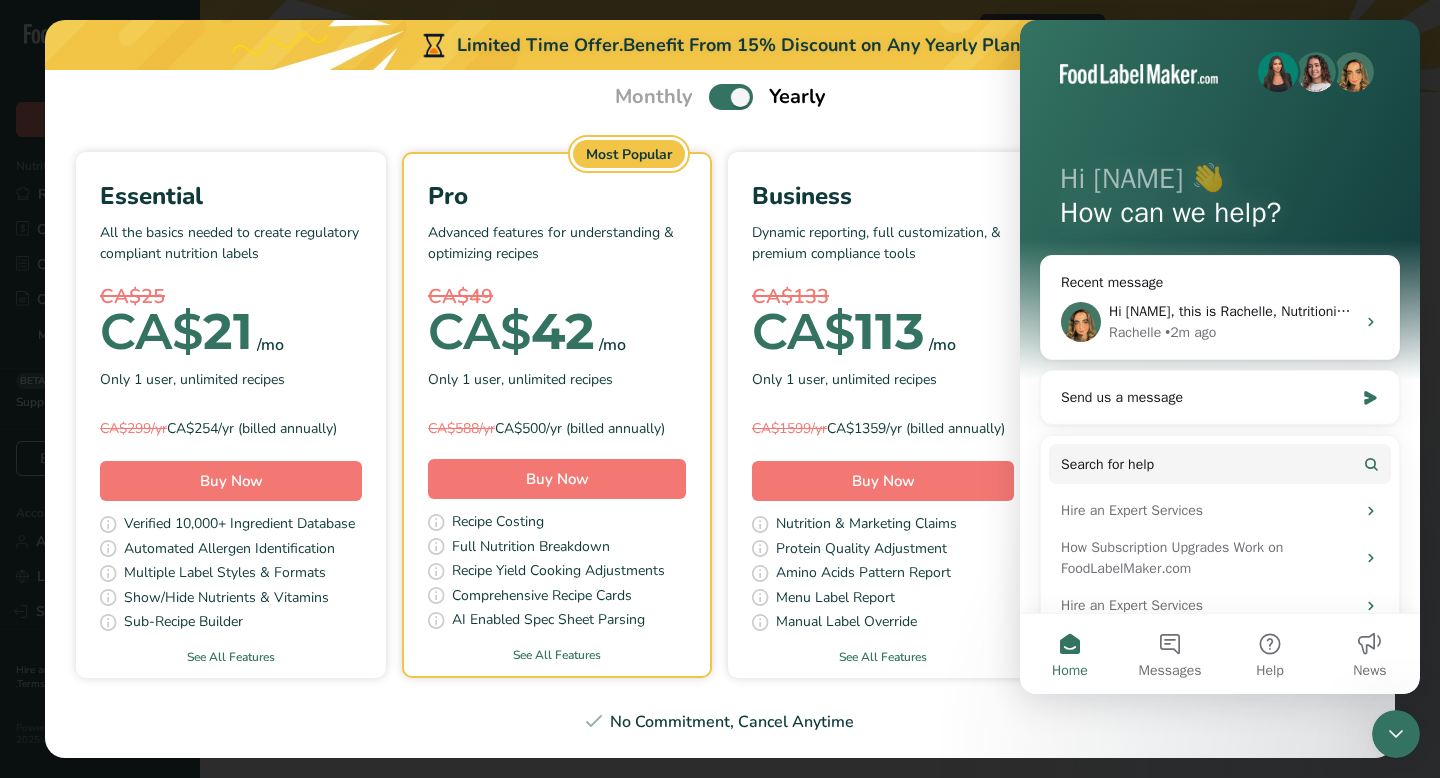 click on "Pick Your Pricing Plan
Monthly
Yearly
Essential
All the basics needed to create regulatory compliant nutrition labels
CA$25
CA$ 21
/mo
Only 1 user, unlimited recipes
CA$299/yr
CA$254/yr
(billed annually)
Buy Now
Verified 10,000+ Ingredient Database
Automated Allergen Identification
Multiple Label Styles & Formats
Show/Hide Nutrients & Vitamins
Sub-Recipe Builder
See All Features
Most Popular
CA$" at bounding box center [720, 414] 